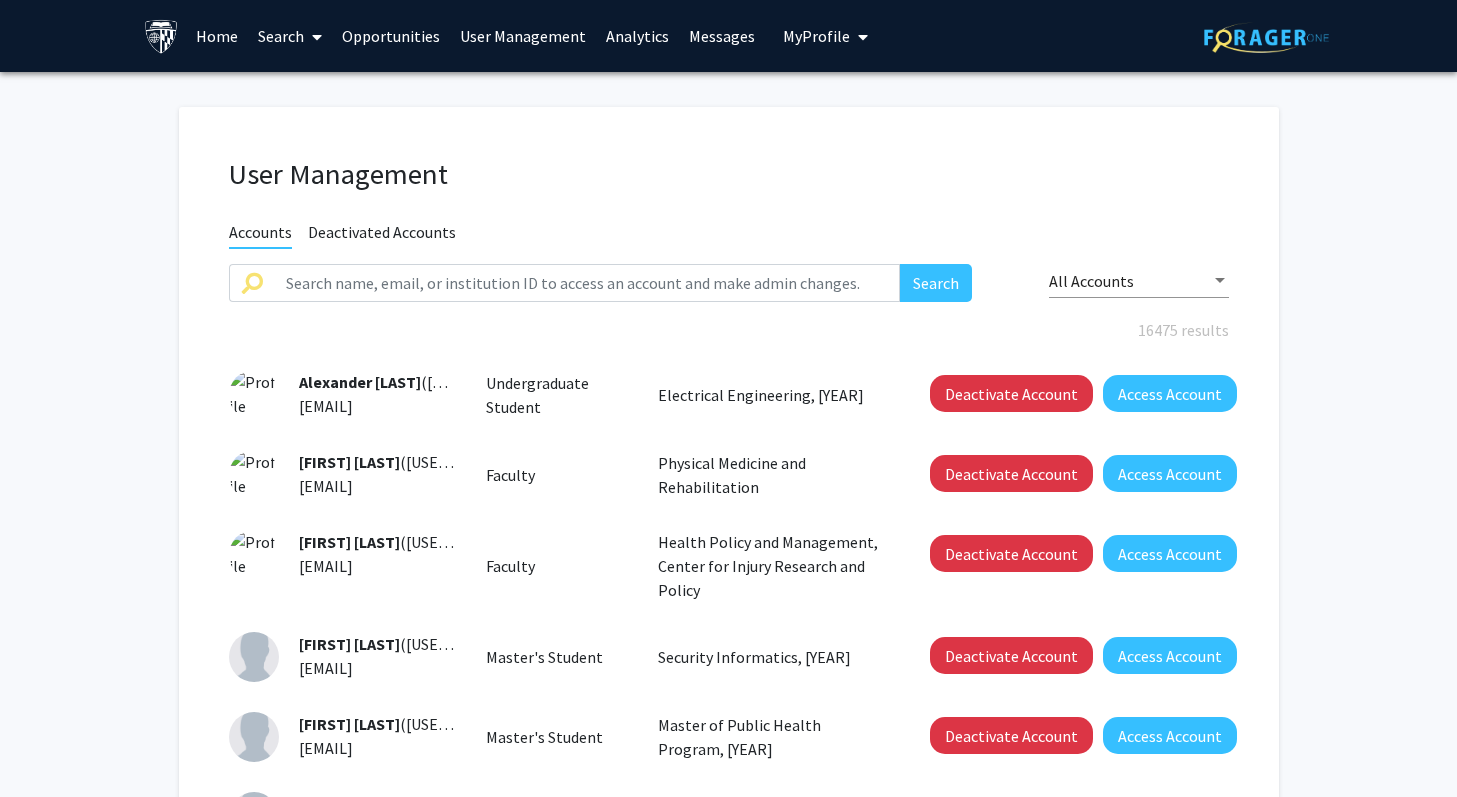 scroll, scrollTop: 0, scrollLeft: 0, axis: both 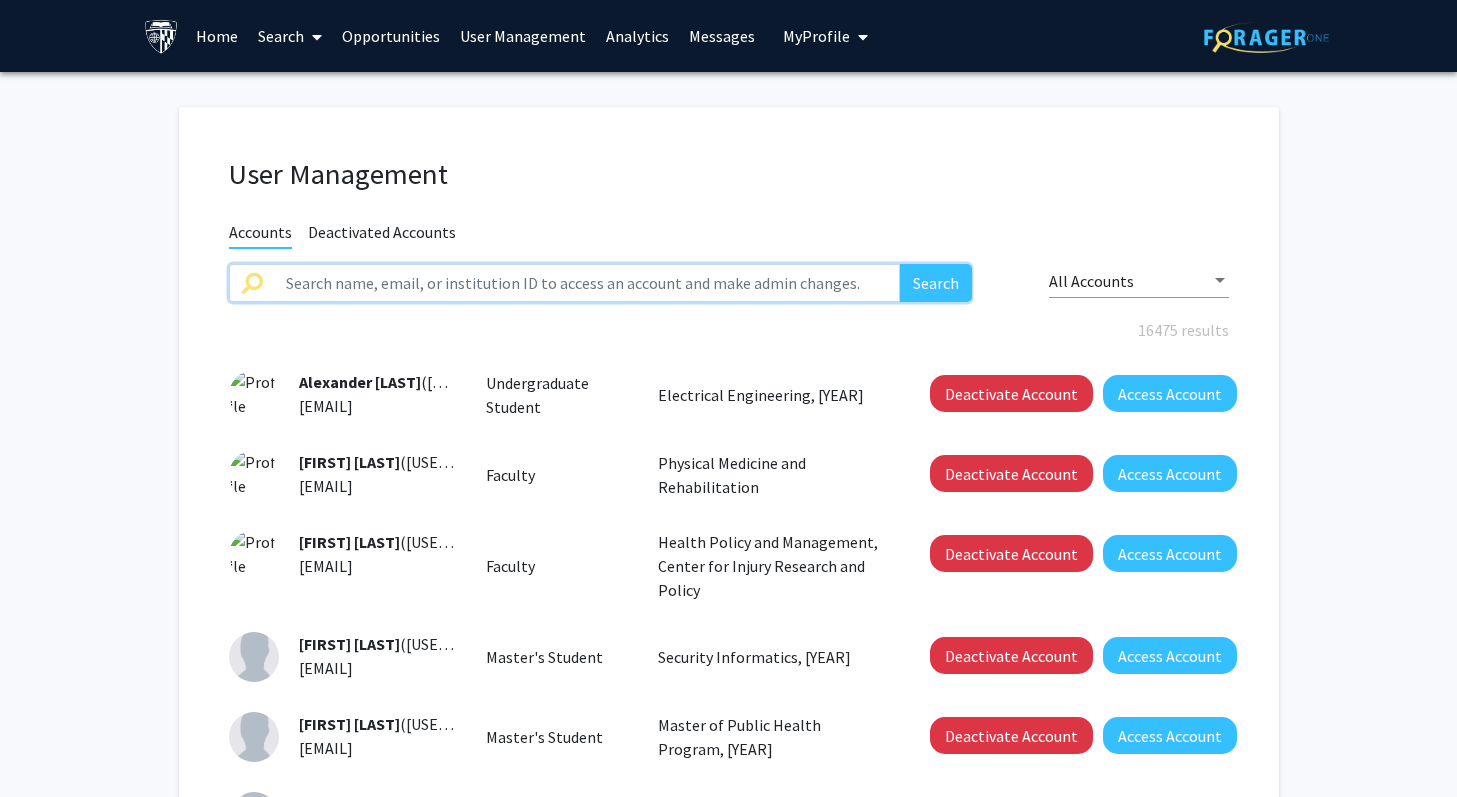 click at bounding box center (587, 283) 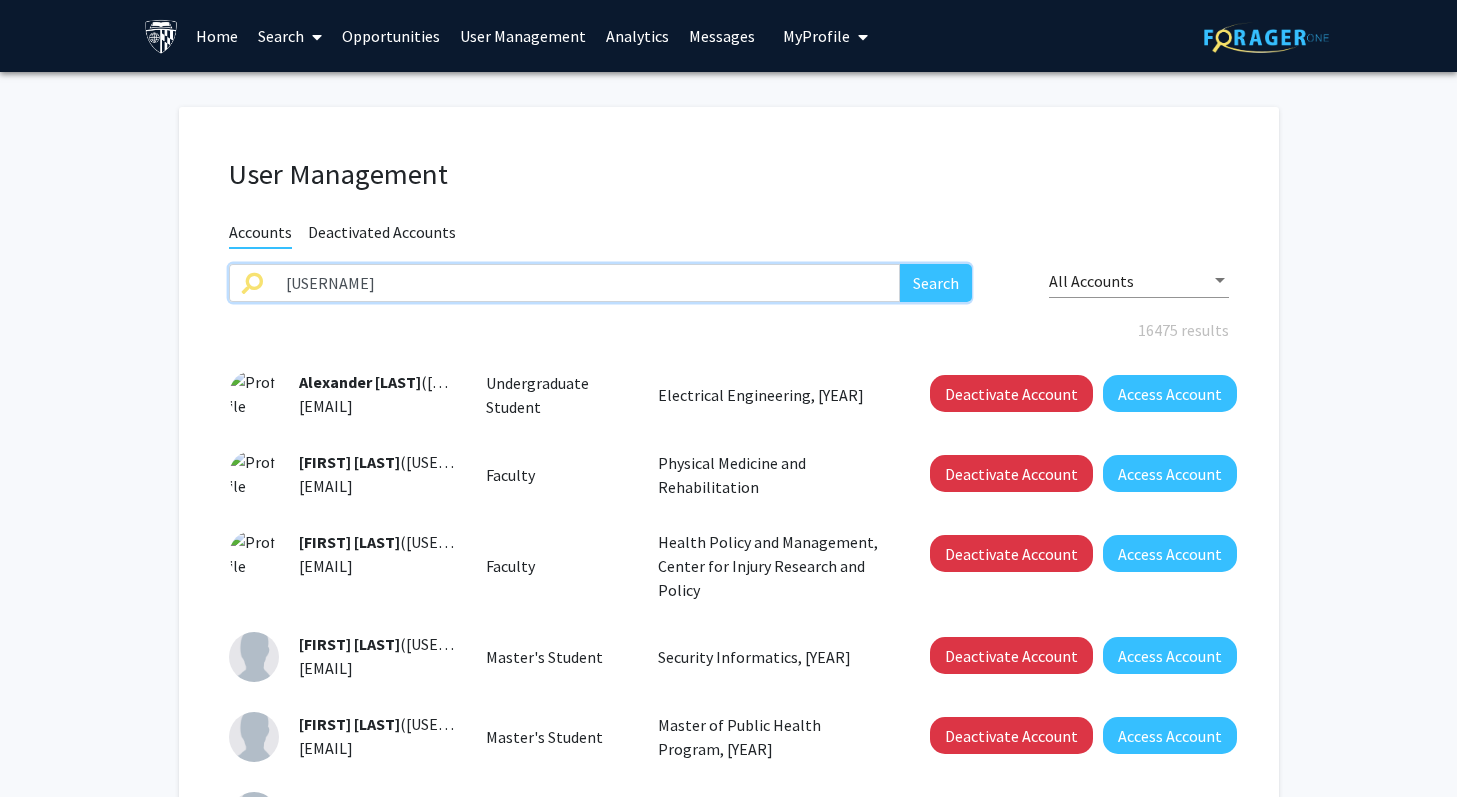 type on "[USERNAME]" 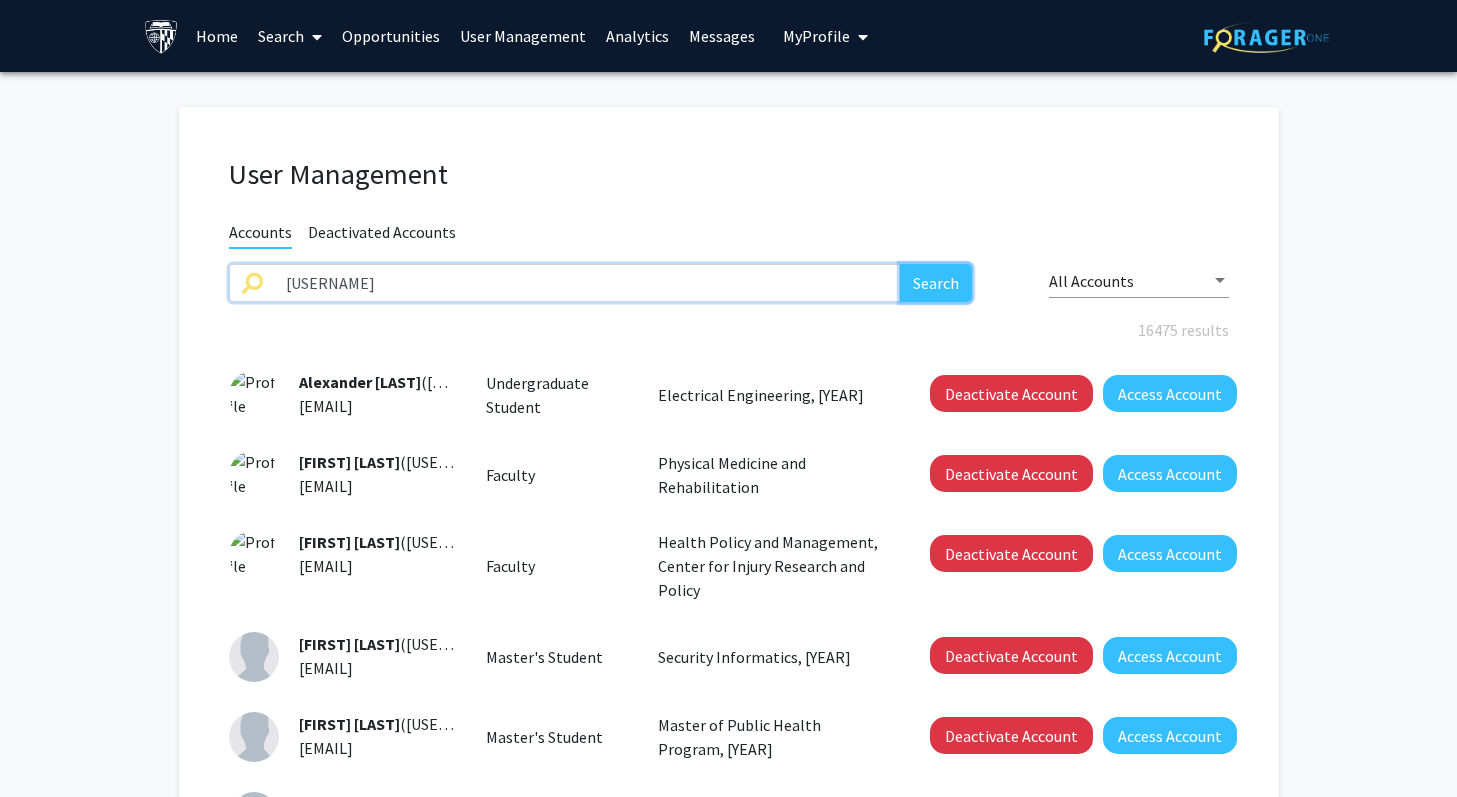 click on "Search" at bounding box center (936, 283) 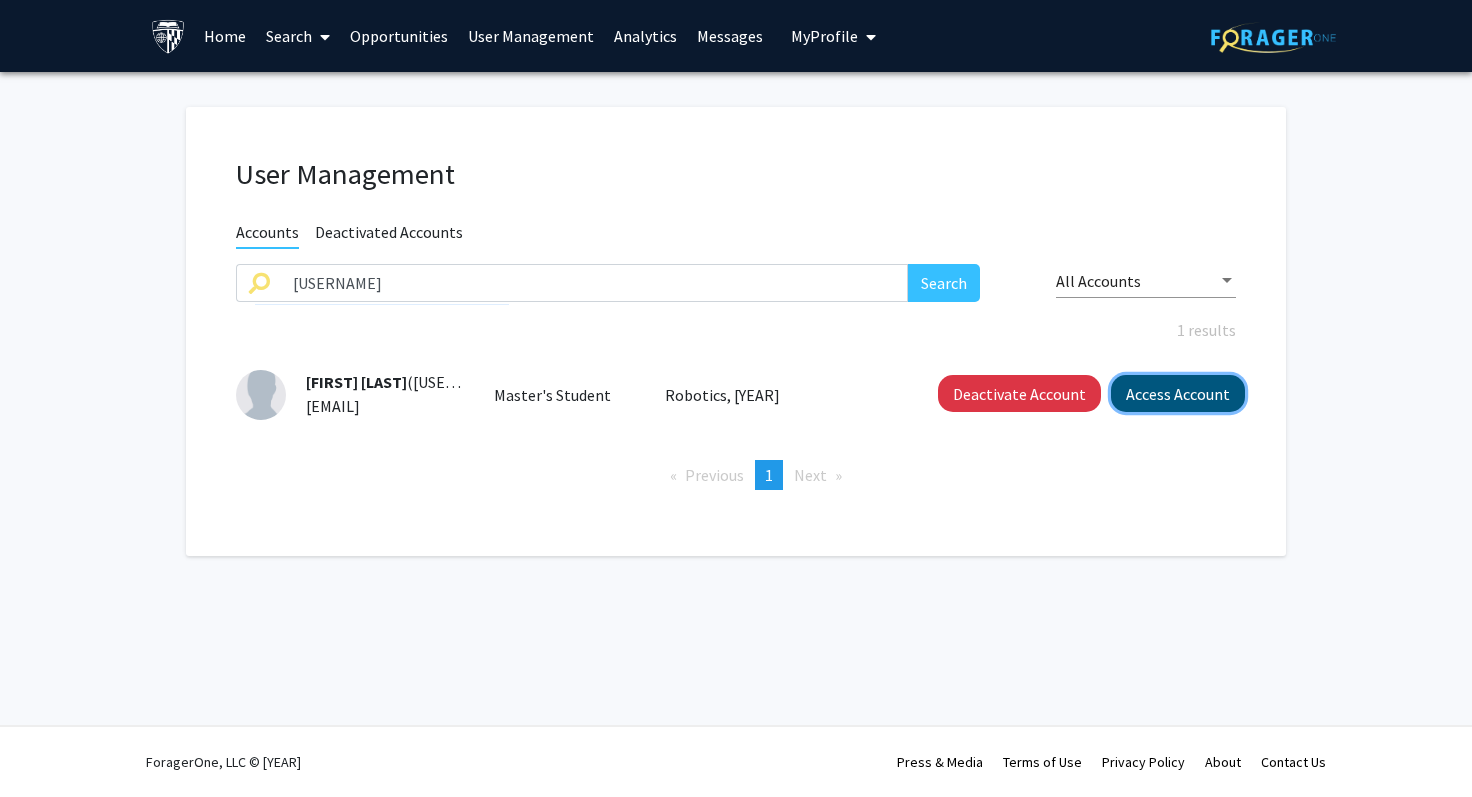click on "Access Account" at bounding box center (1178, 393) 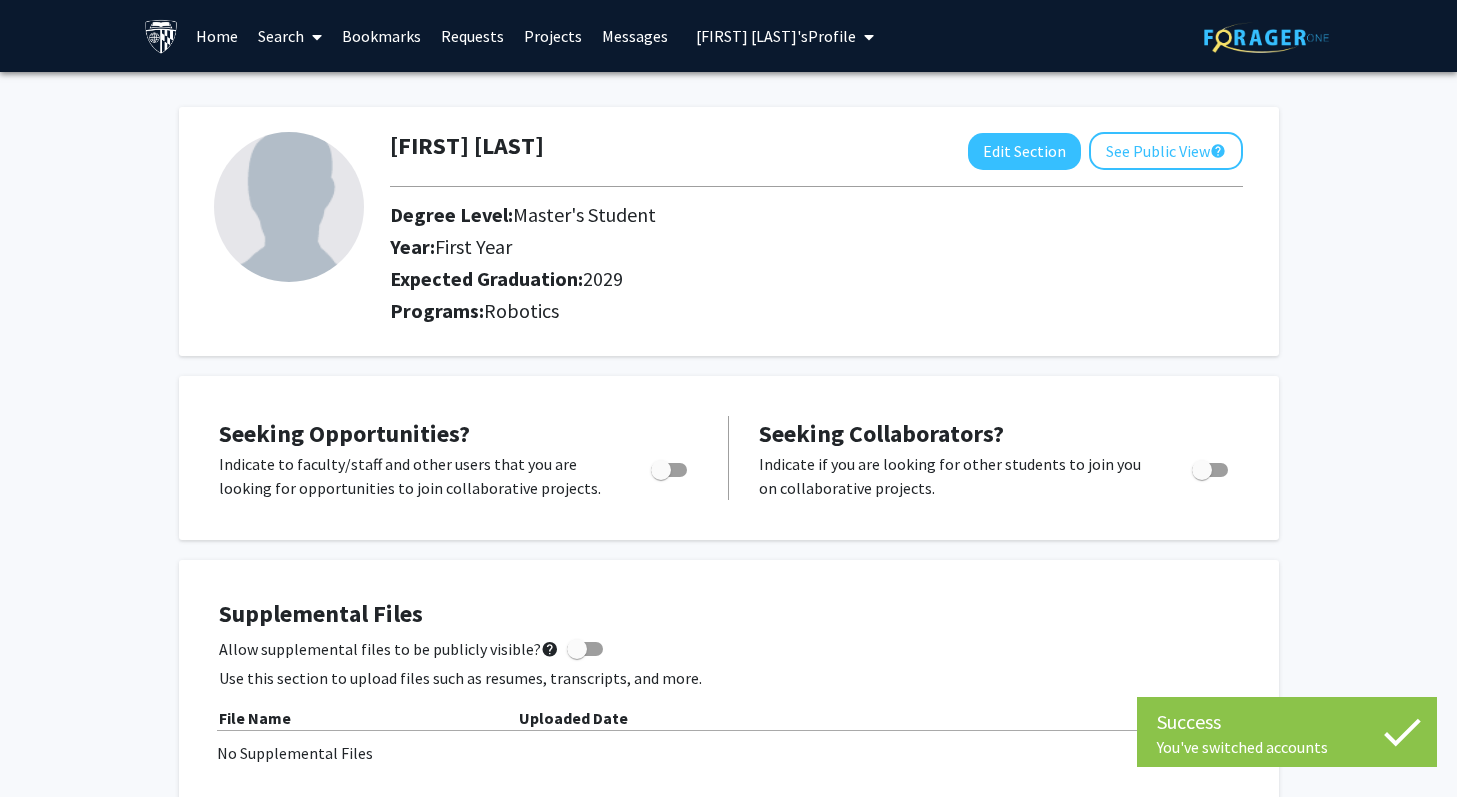 click on "Edit Section  See Public View  help" at bounding box center [1105, 151] 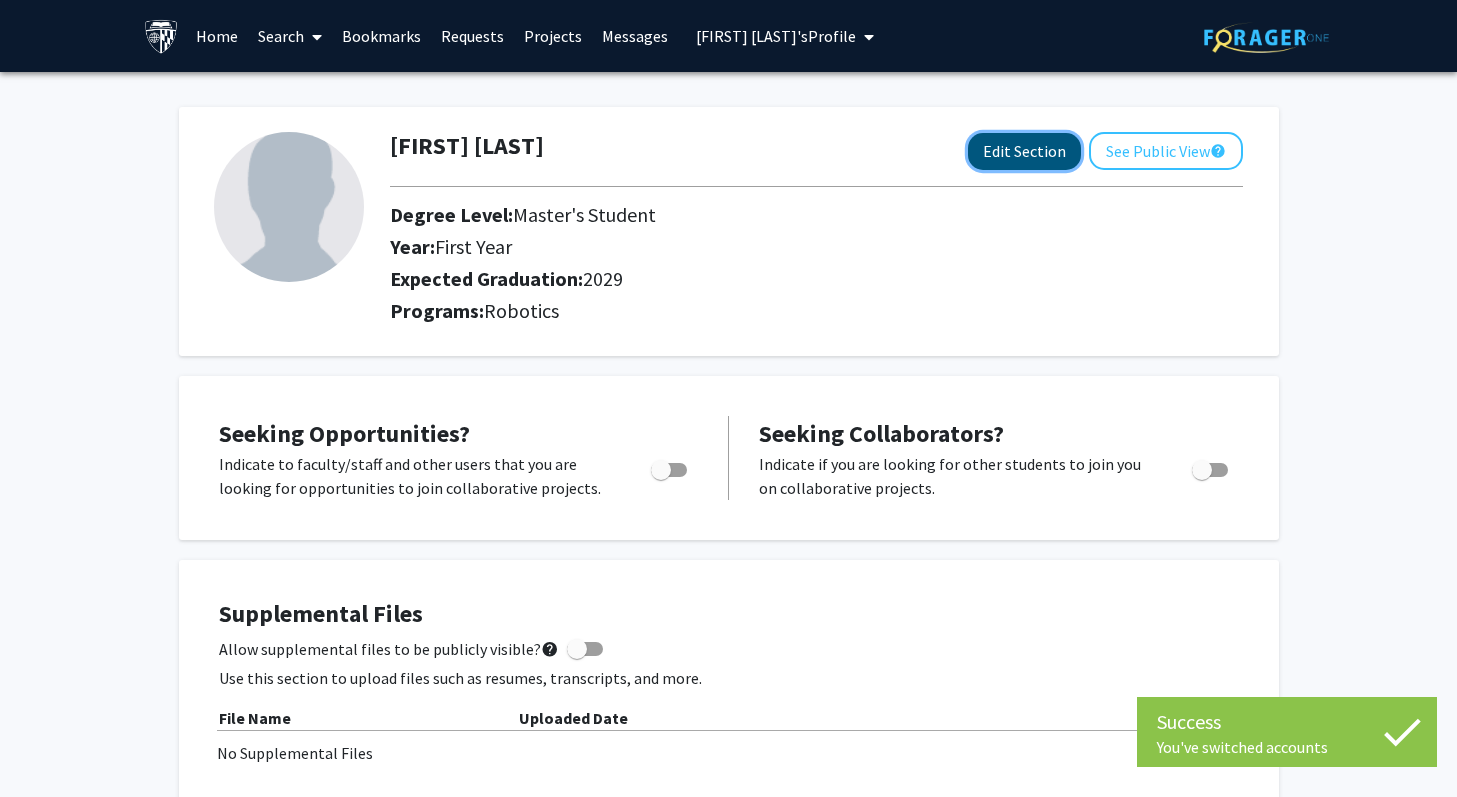 click on "Edit Section" at bounding box center [1024, 151] 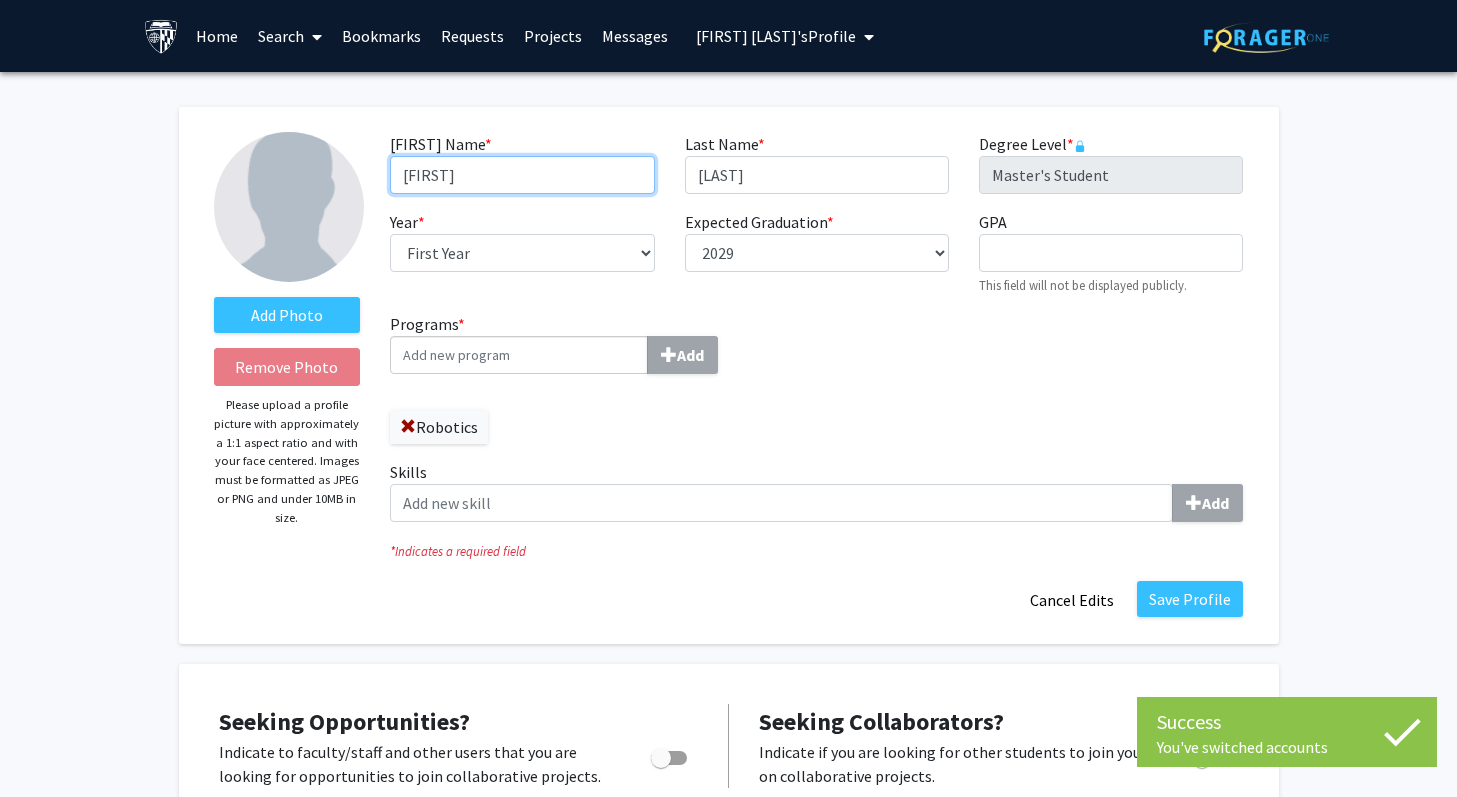 drag, startPoint x: 250, startPoint y: 201, endPoint x: 134, endPoint y: 201, distance: 116 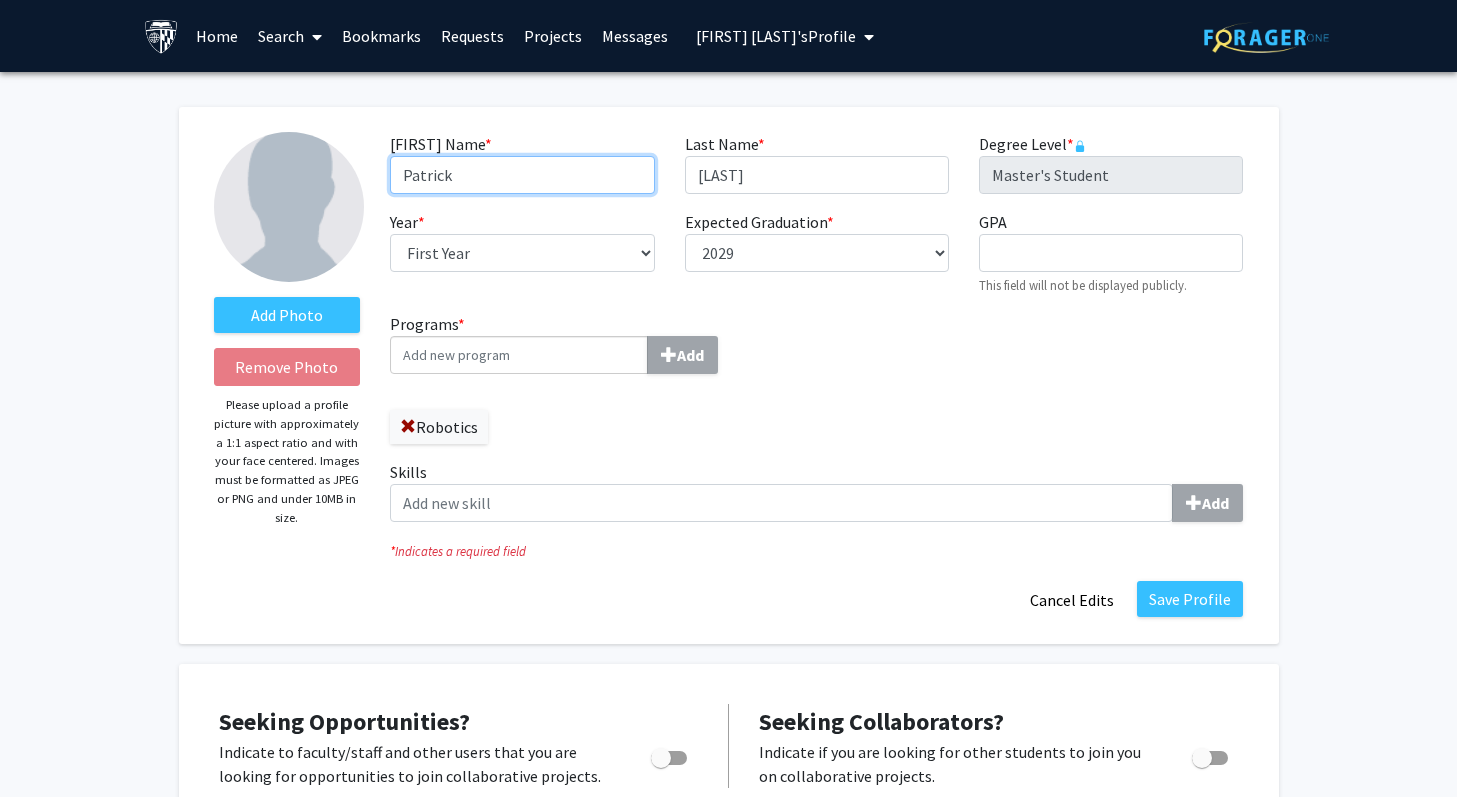type on "Patrick" 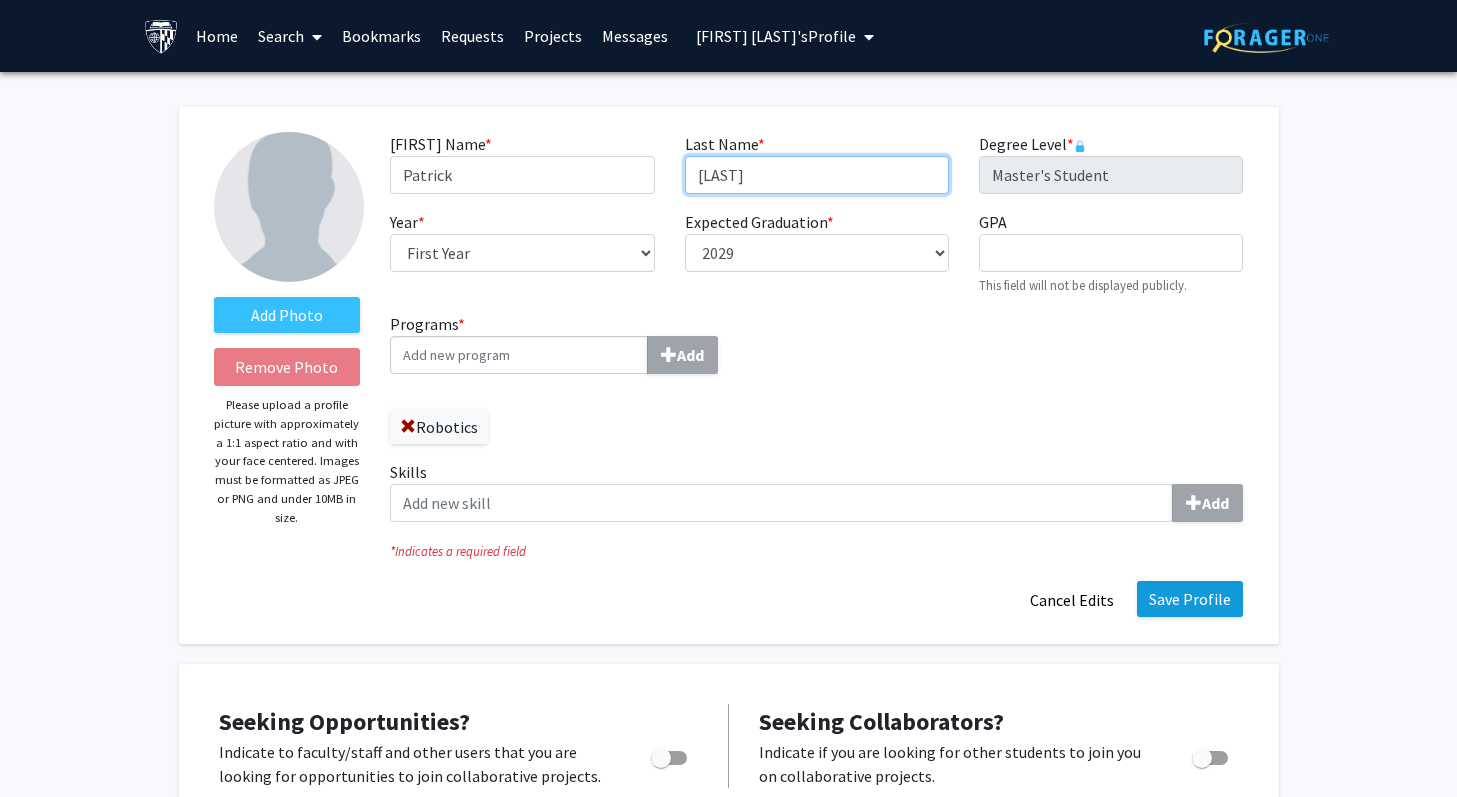 type on "[LAST]" 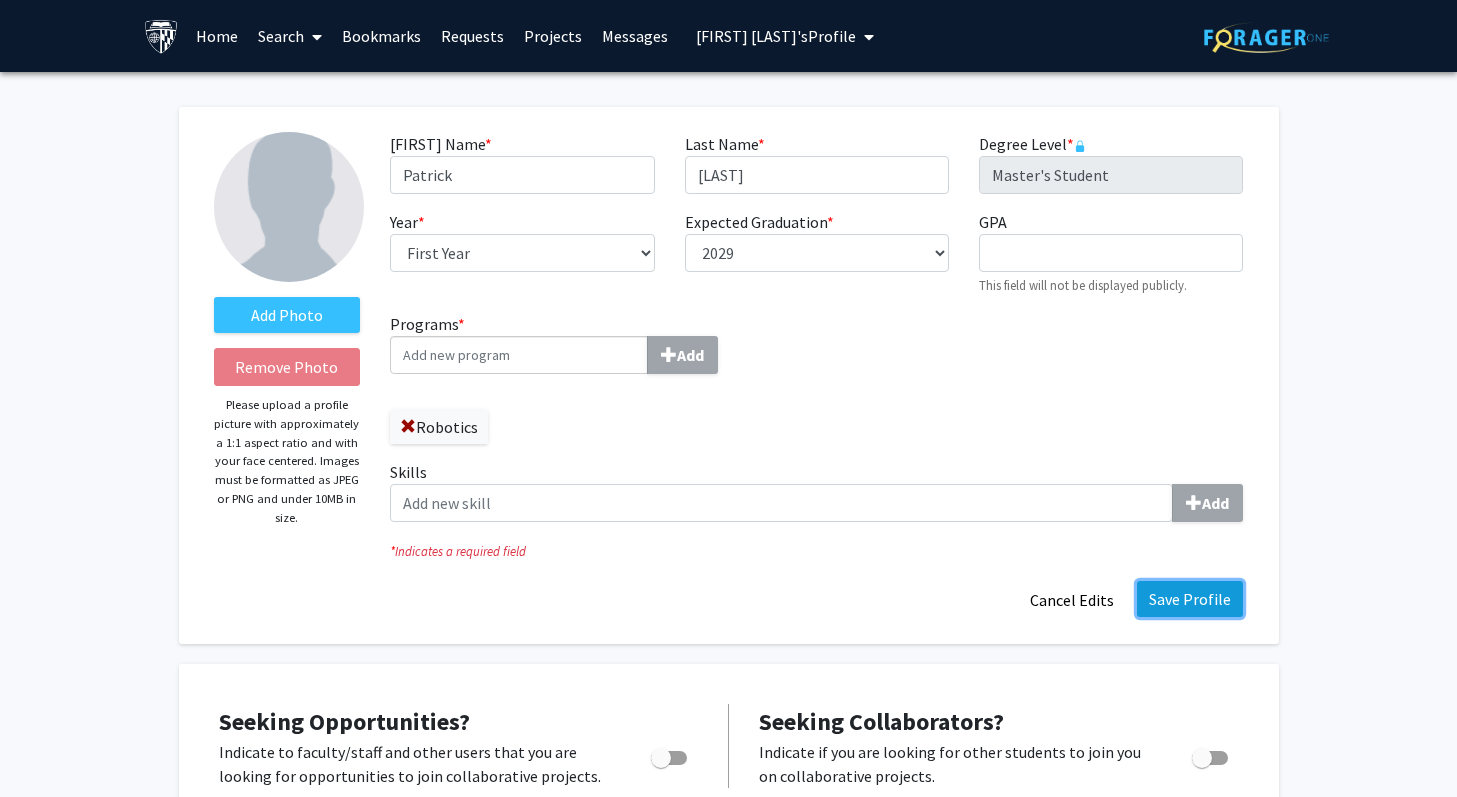 click on "Save Profile" at bounding box center [1190, 599] 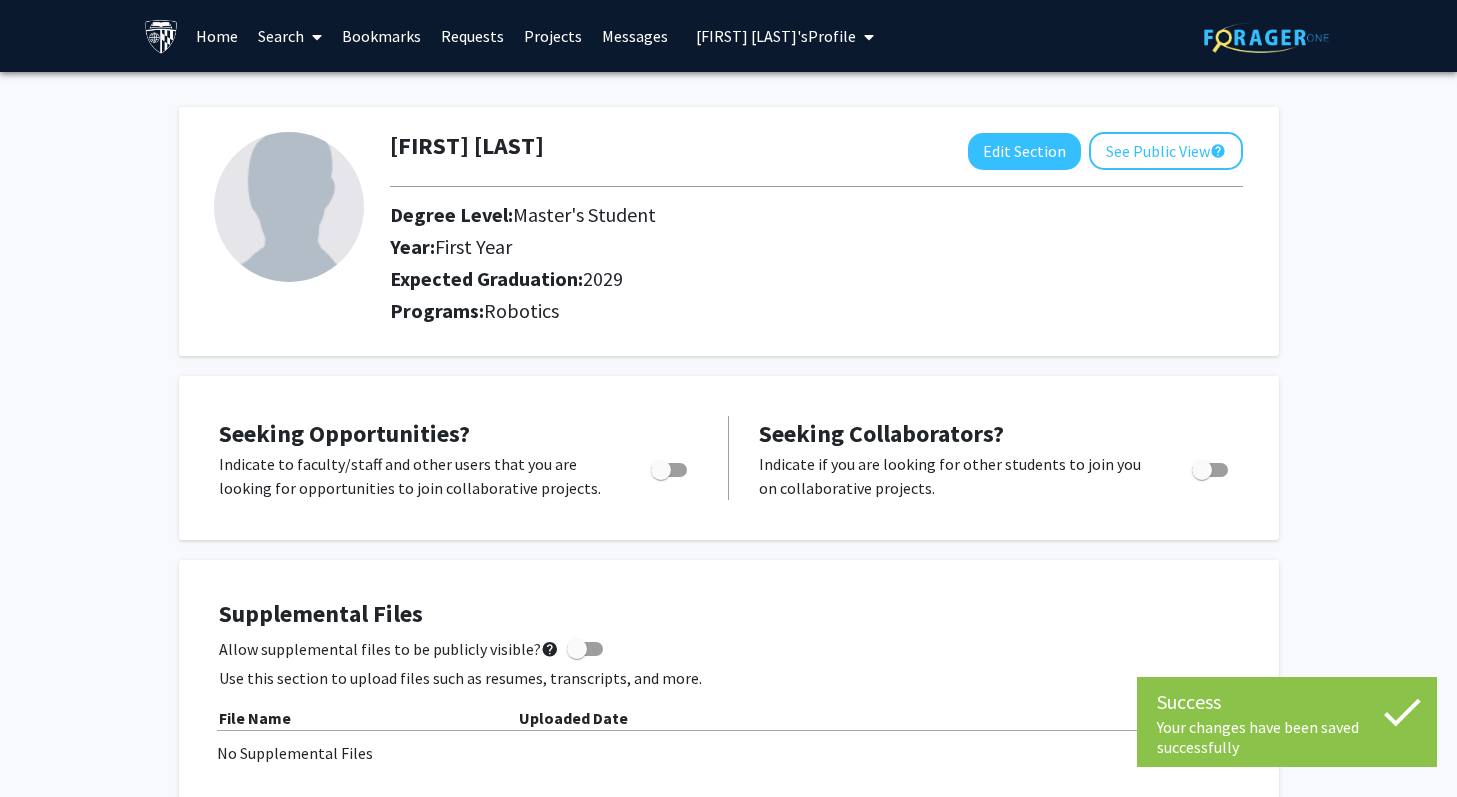 click on "Patrick [LAST]'s Profile" at bounding box center [776, 36] 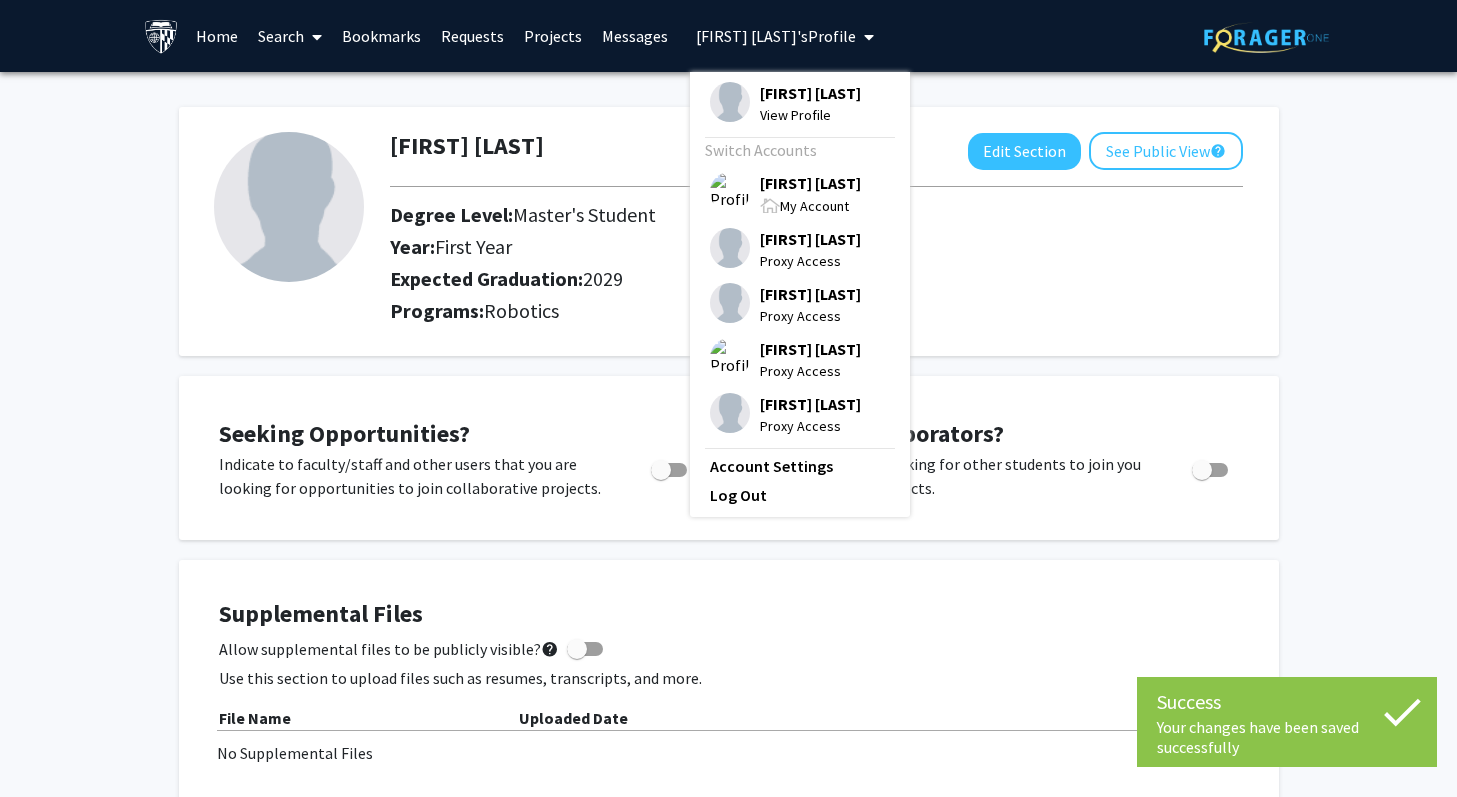 click on "[FIRST] [LAST]" at bounding box center [810, 183] 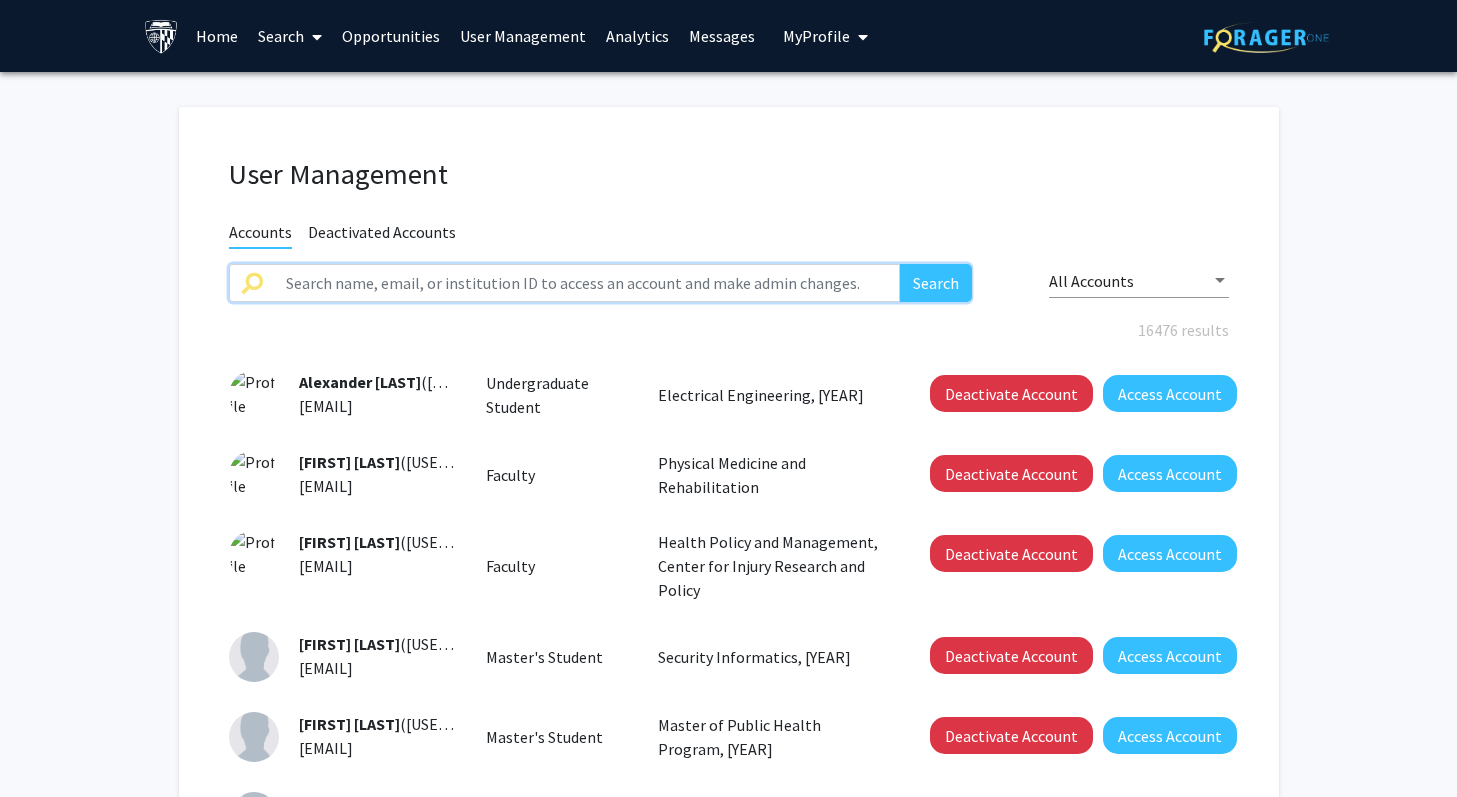 click at bounding box center (587, 283) 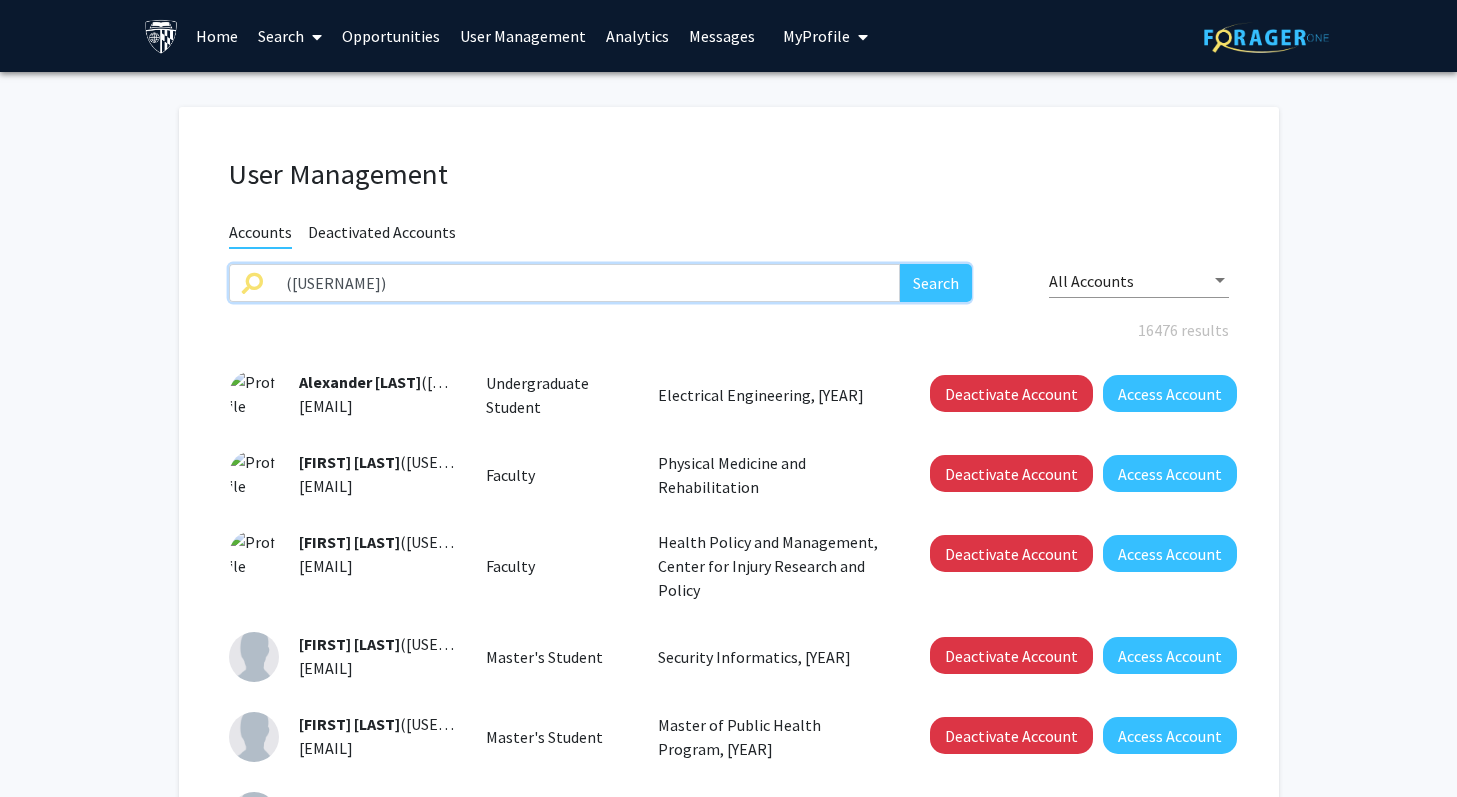 type on "([USERNAME])" 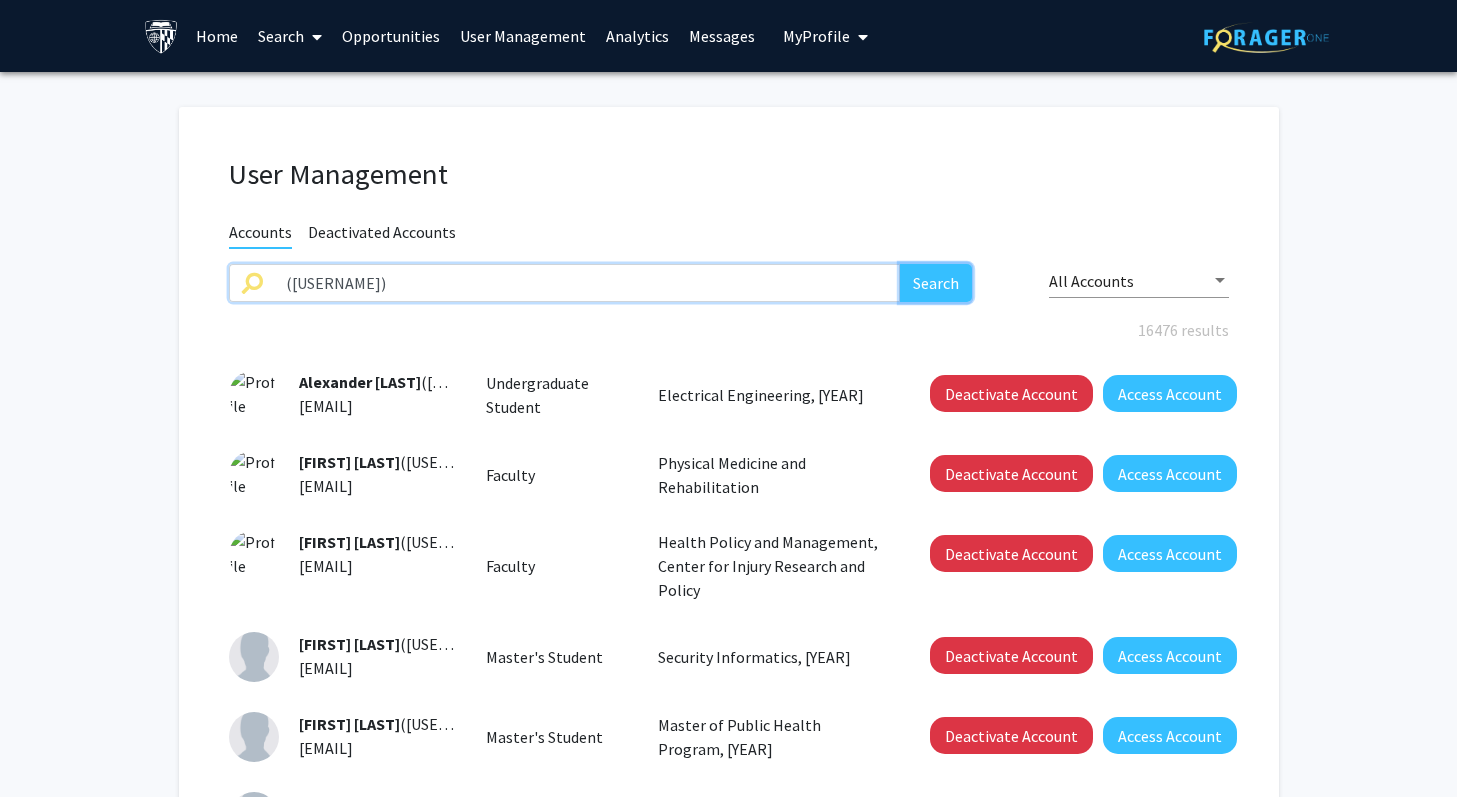 click on "Search" at bounding box center (936, 283) 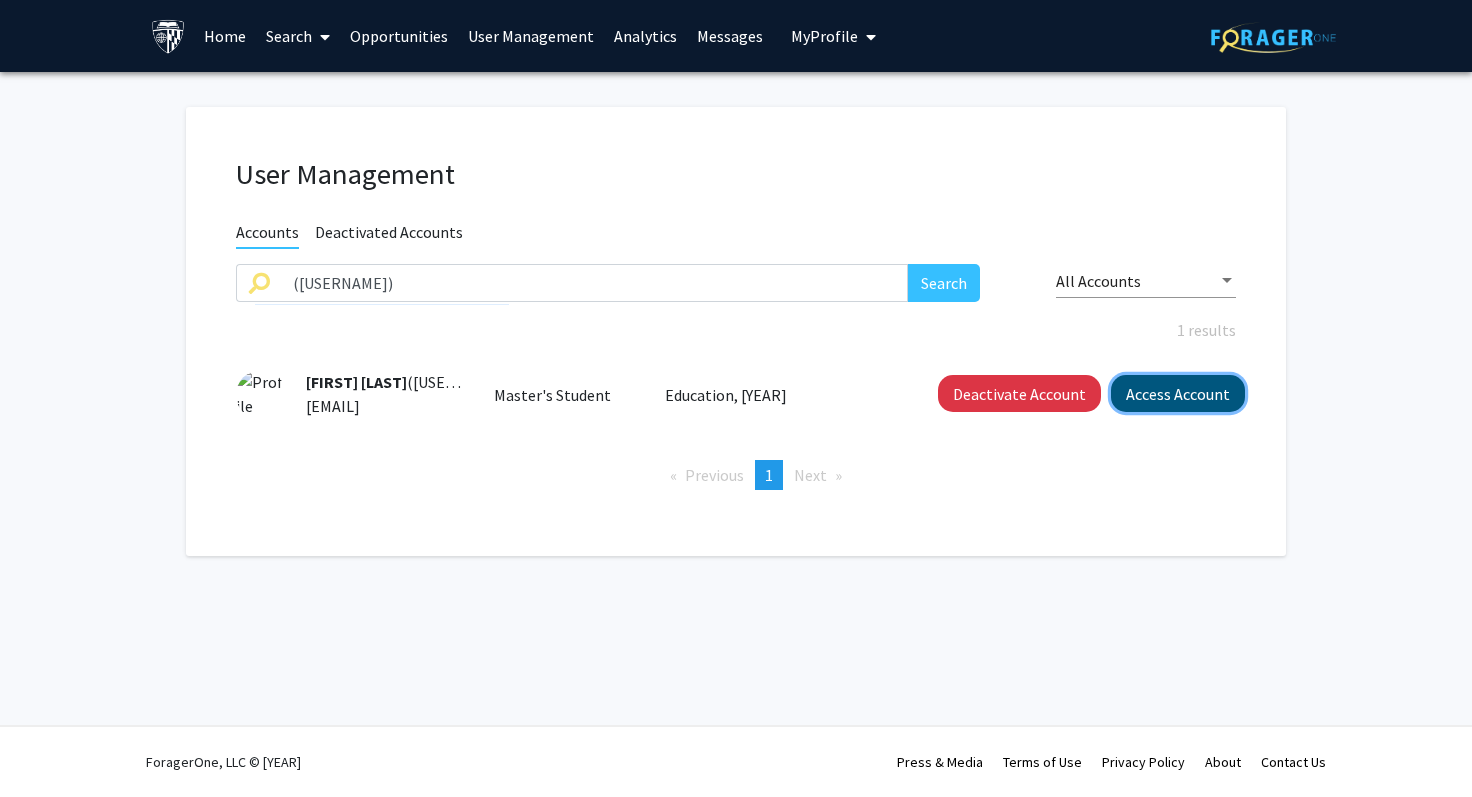 click on "Access Account" at bounding box center [1178, 393] 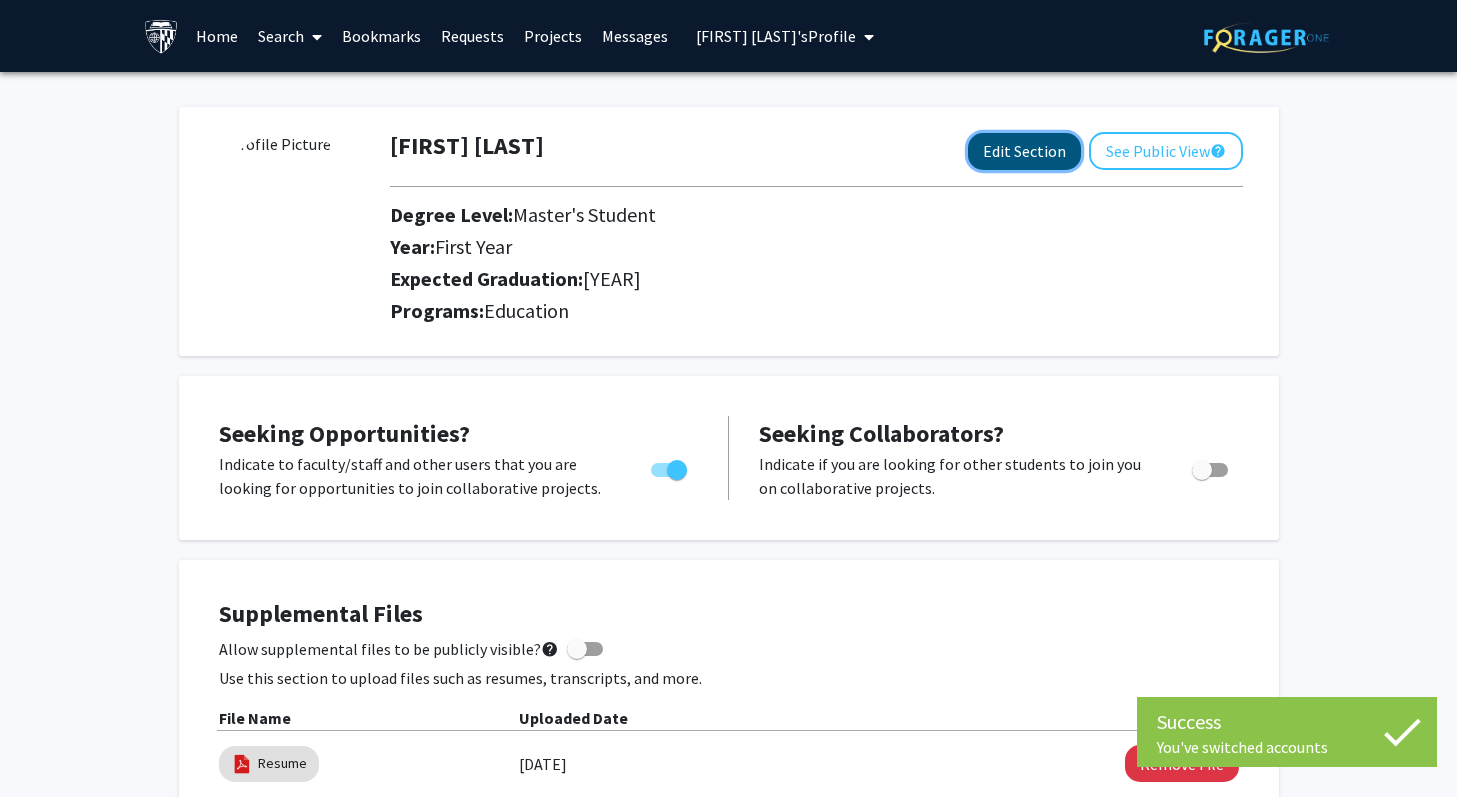 click on "Edit Section" at bounding box center (1024, 151) 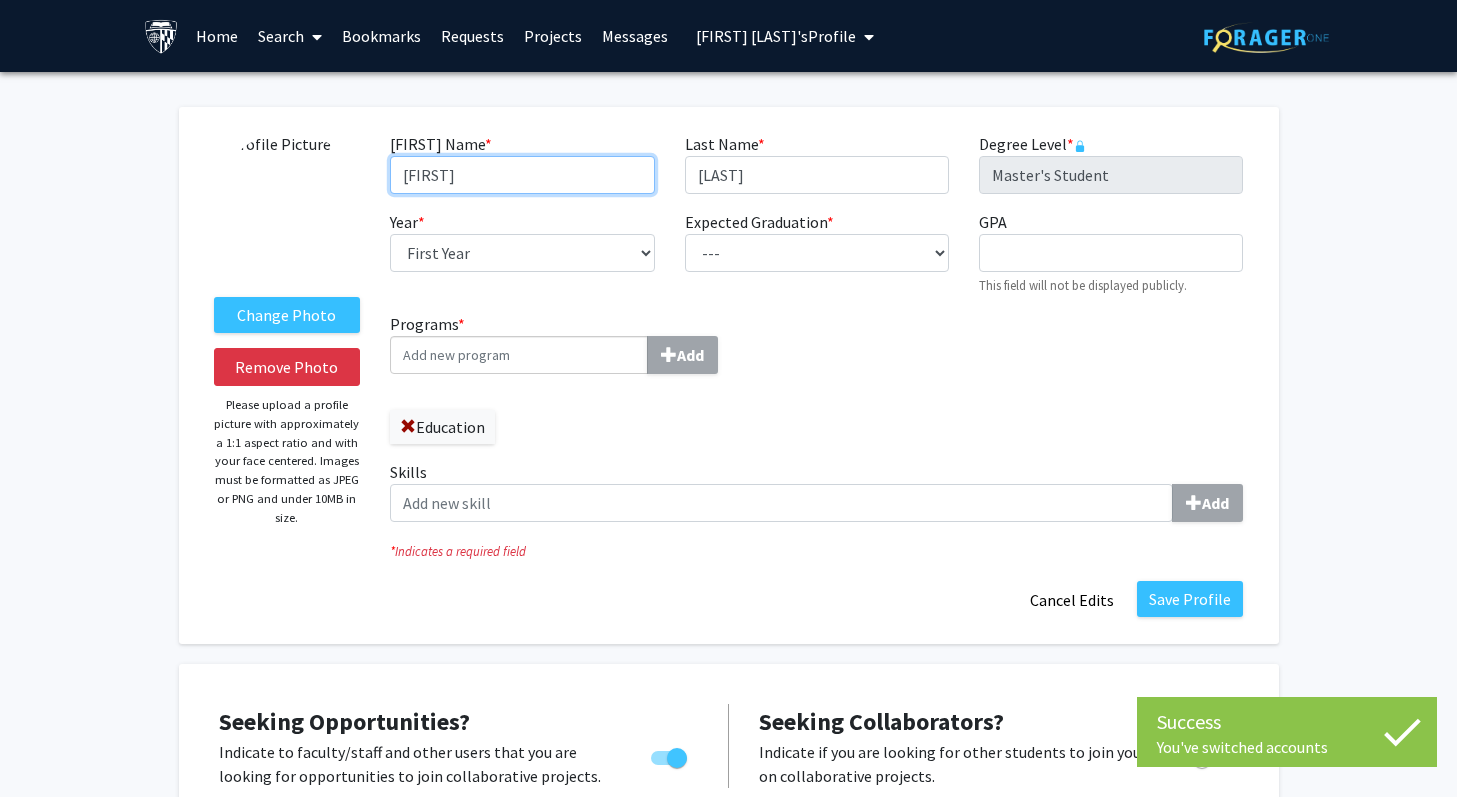 drag, startPoint x: 512, startPoint y: 167, endPoint x: 243, endPoint y: 188, distance: 269.81845 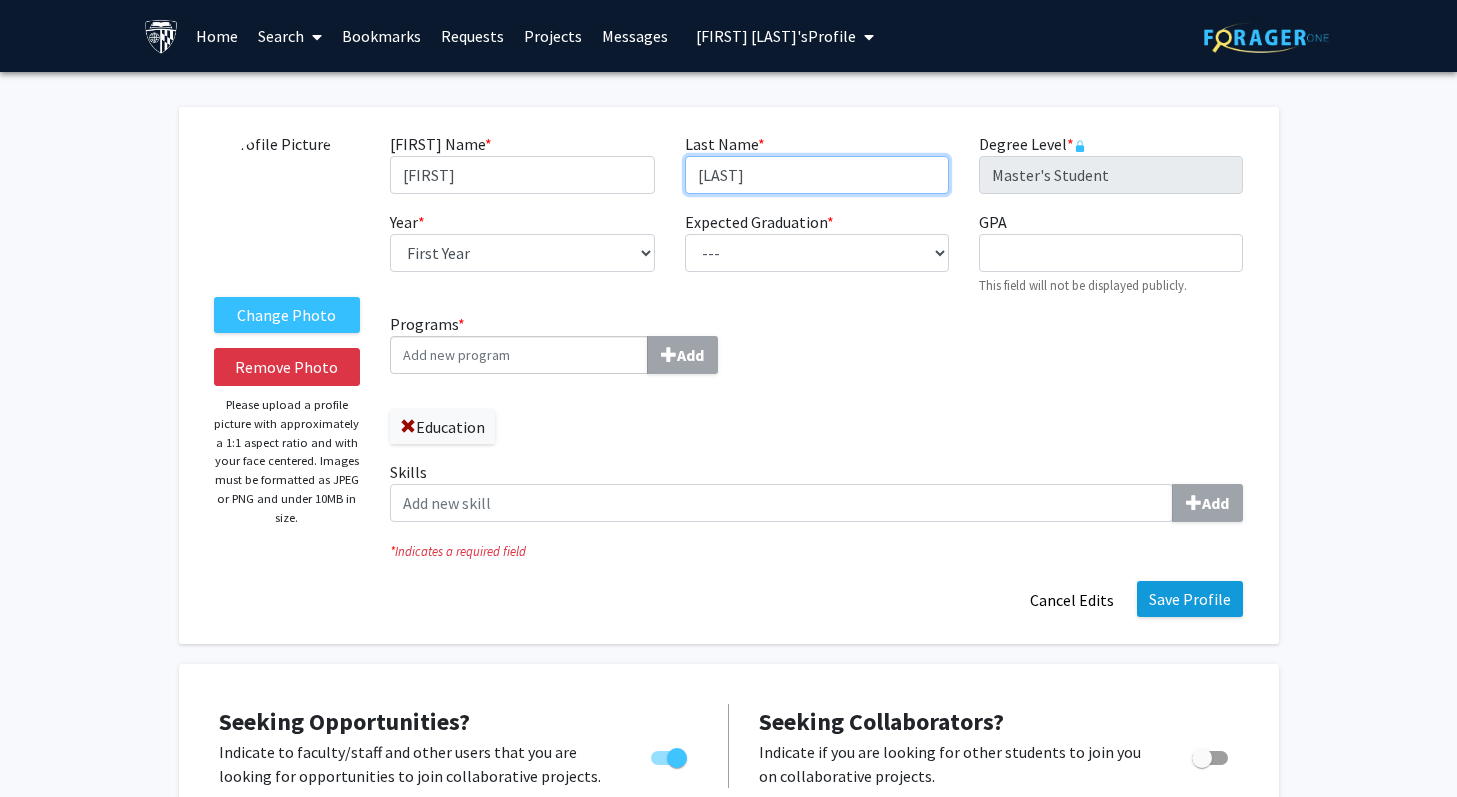 type on "[LAST]" 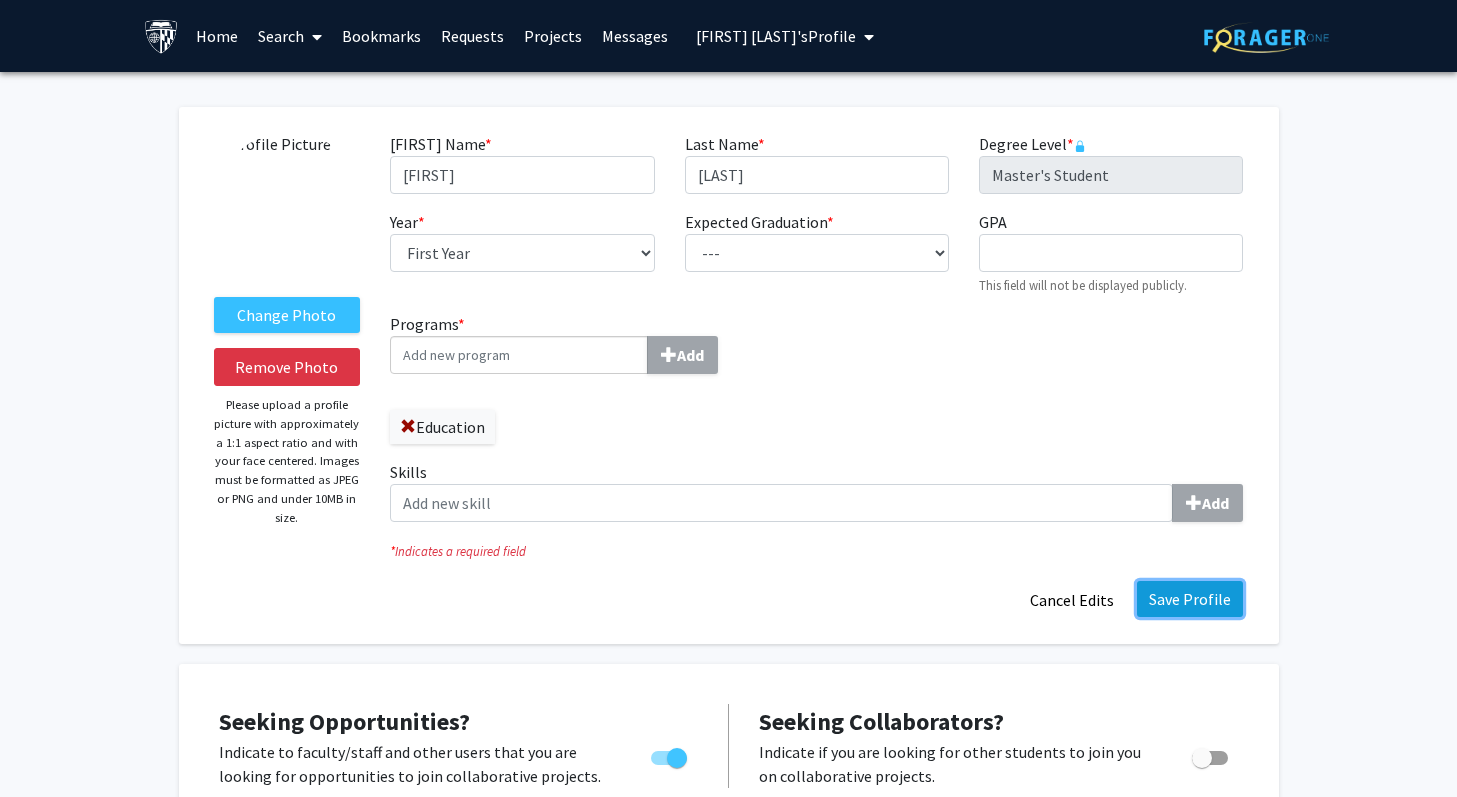 click on "Save Profile" at bounding box center [1190, 599] 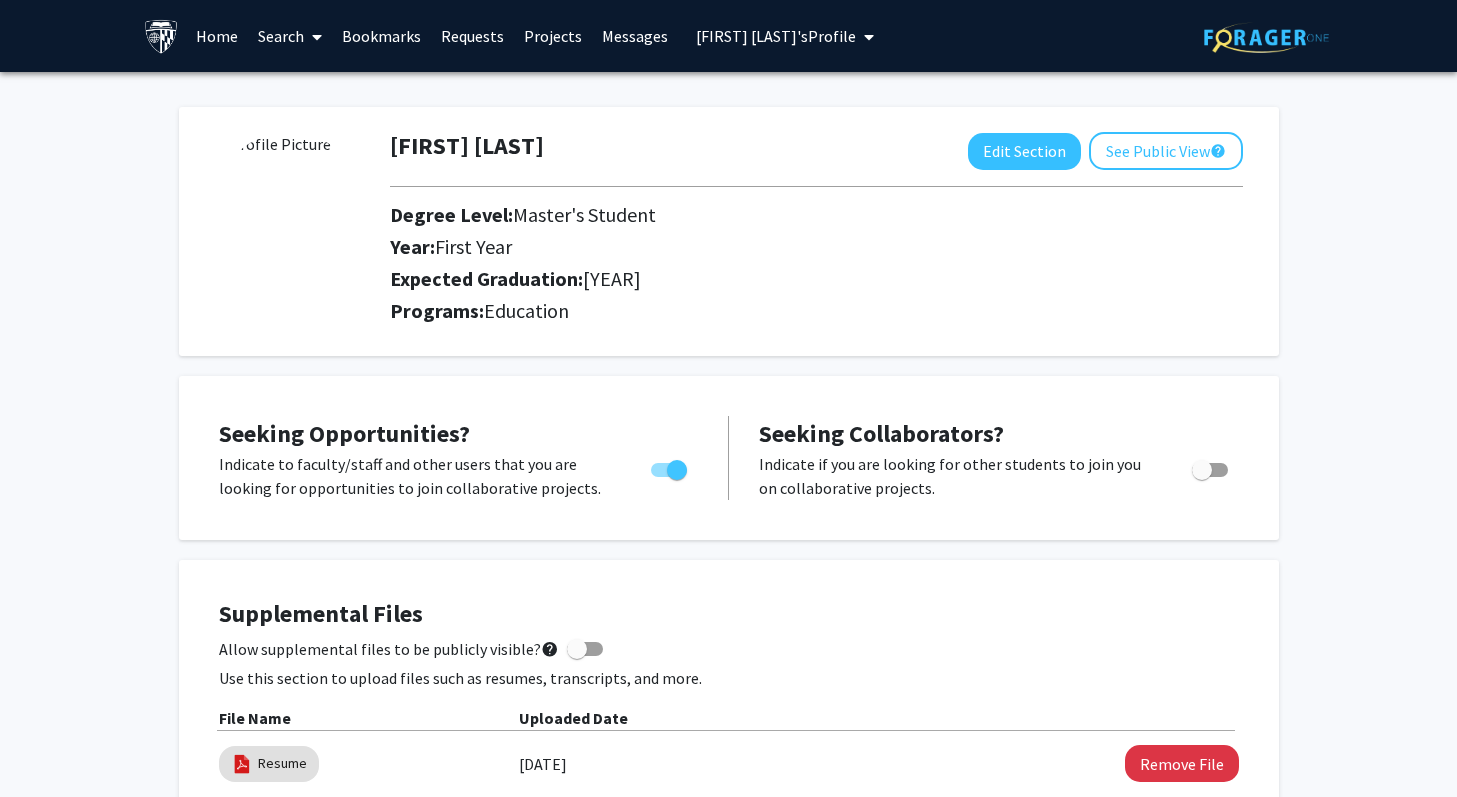 click on "[FIRST] [LAST]'s   Profile" at bounding box center [776, 36] 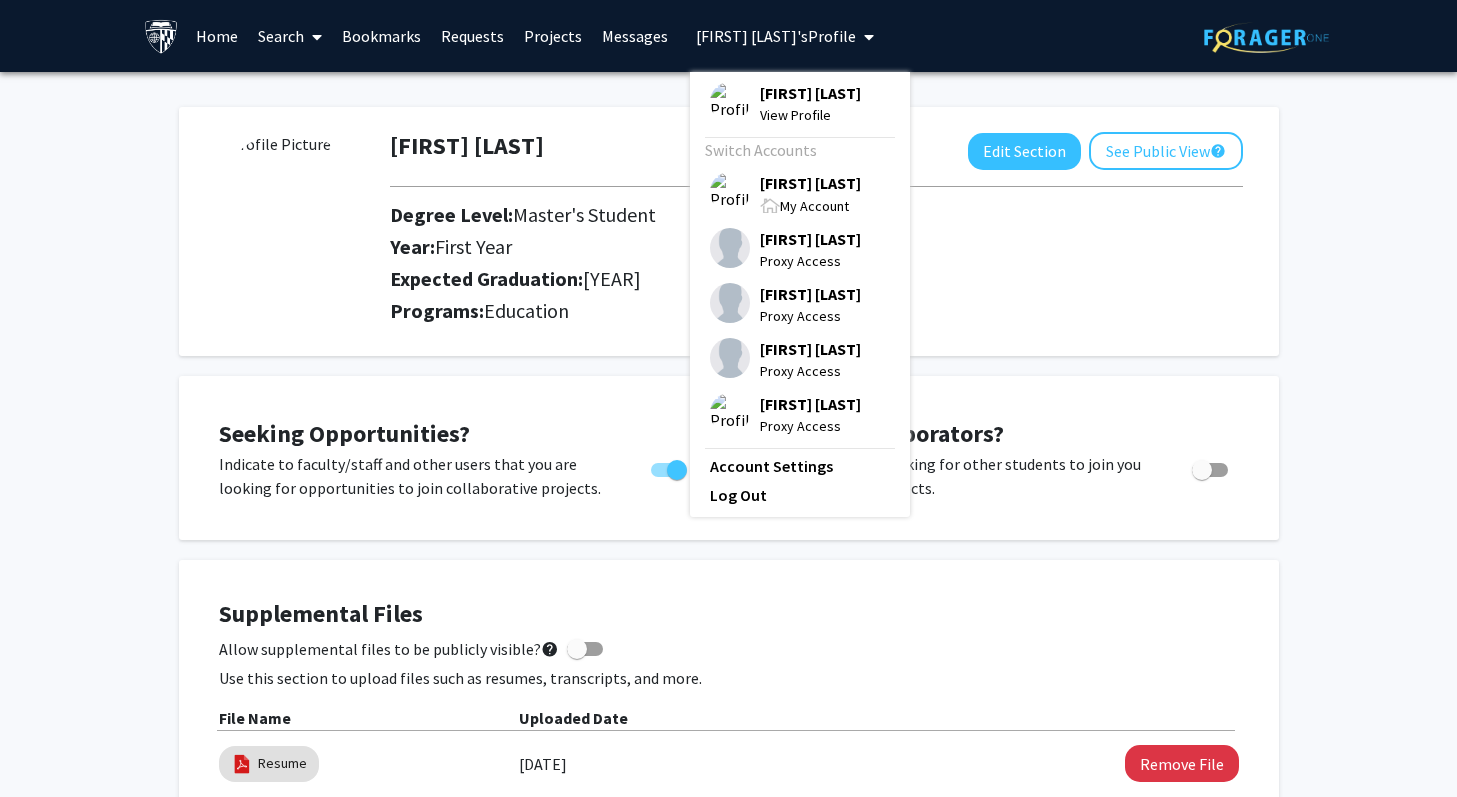 click on "[FIRST] [LAST]" at bounding box center (810, 183) 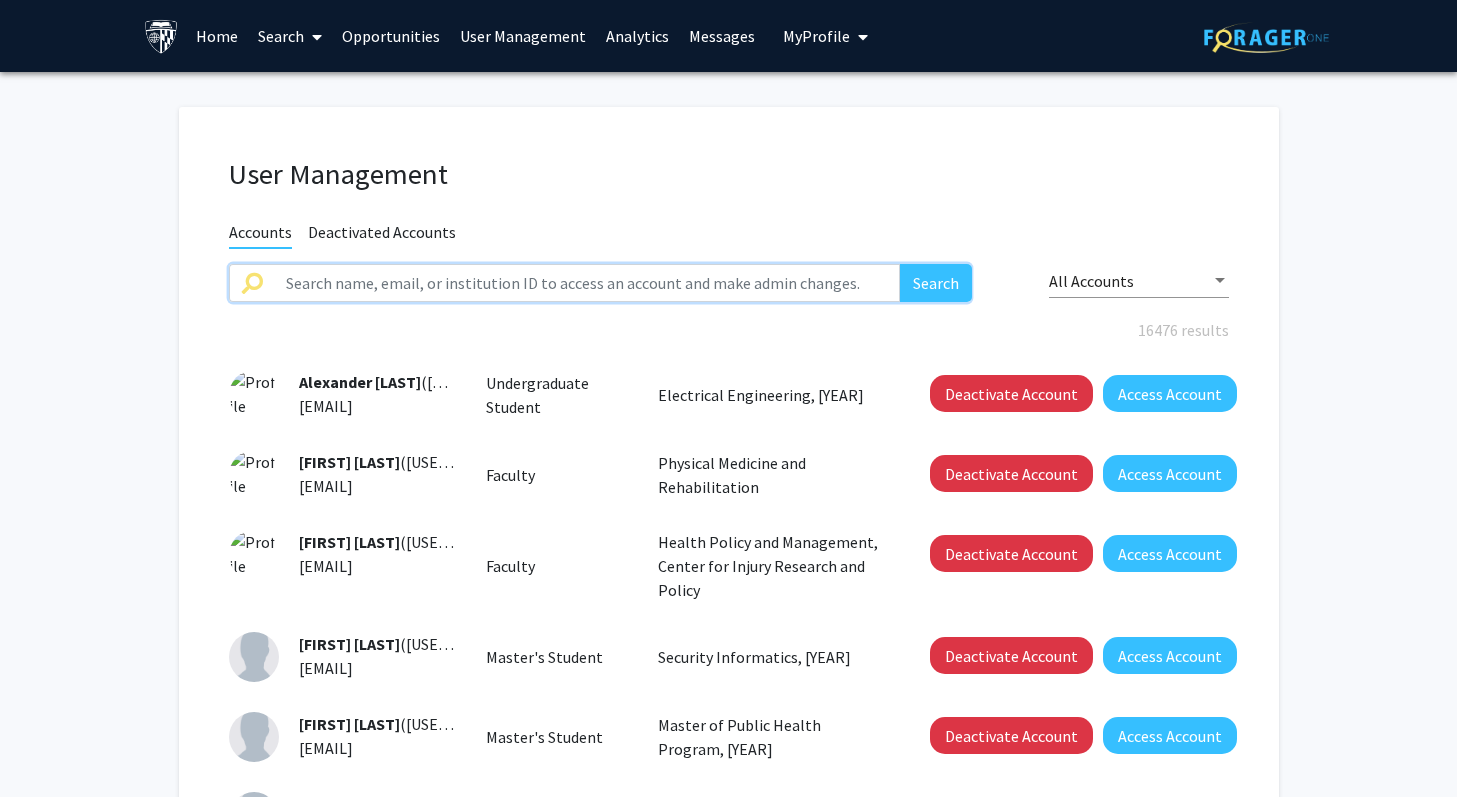 click at bounding box center (587, 283) 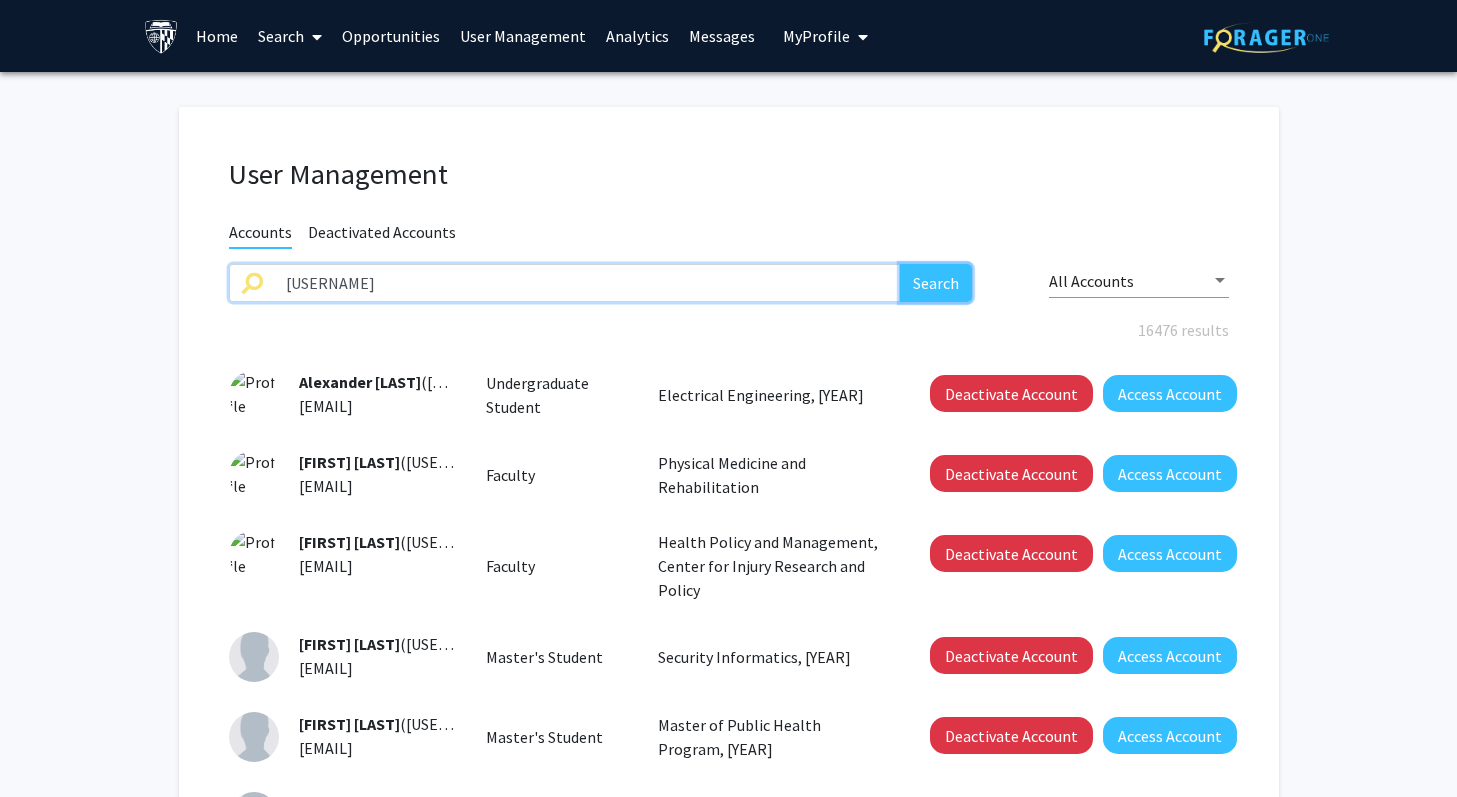 click on "Search" at bounding box center (936, 283) 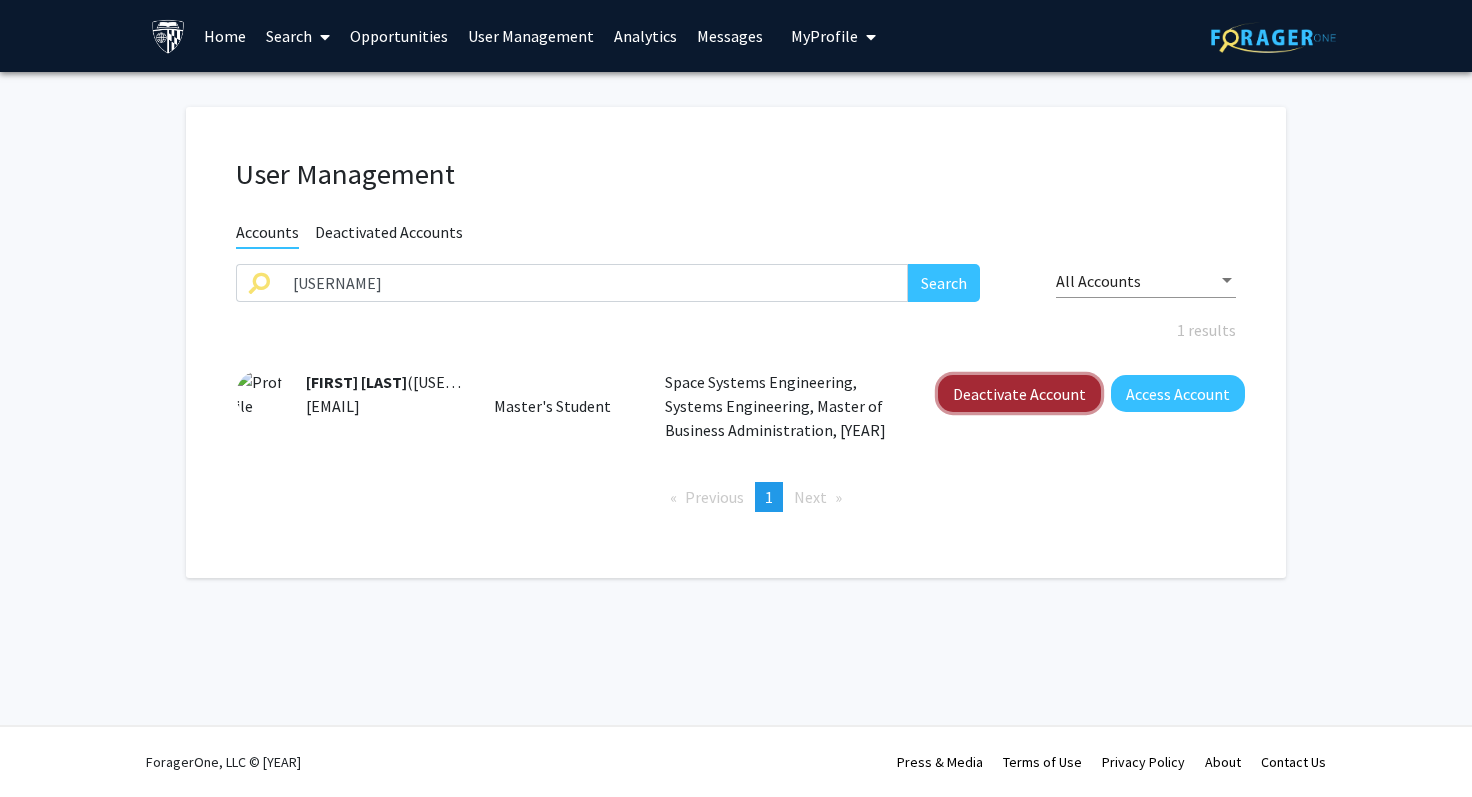 click on "Deactivate Account" at bounding box center [1019, 393] 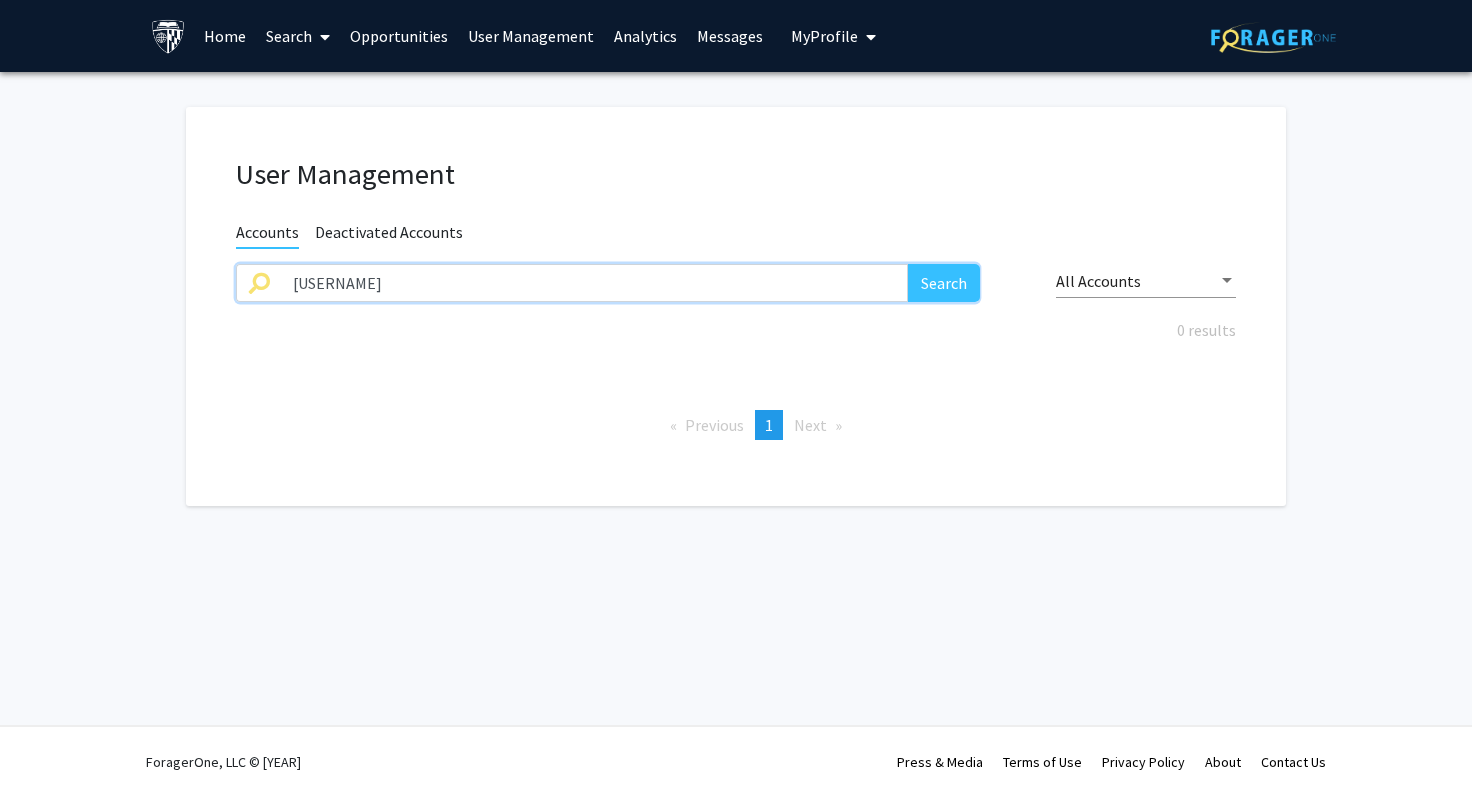 drag, startPoint x: 446, startPoint y: 280, endPoint x: 149, endPoint y: 269, distance: 297.20364 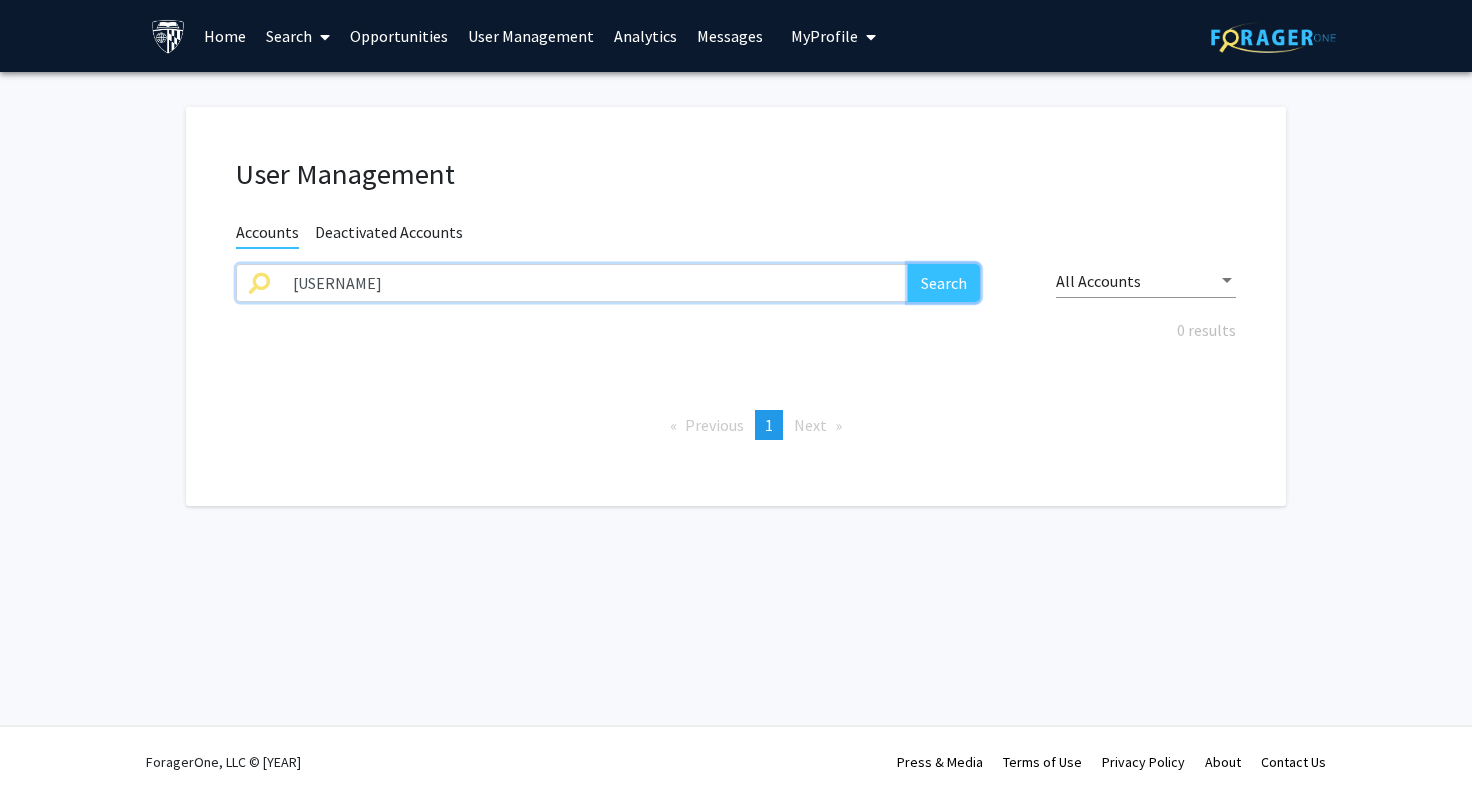 click on "Search" at bounding box center (944, 283) 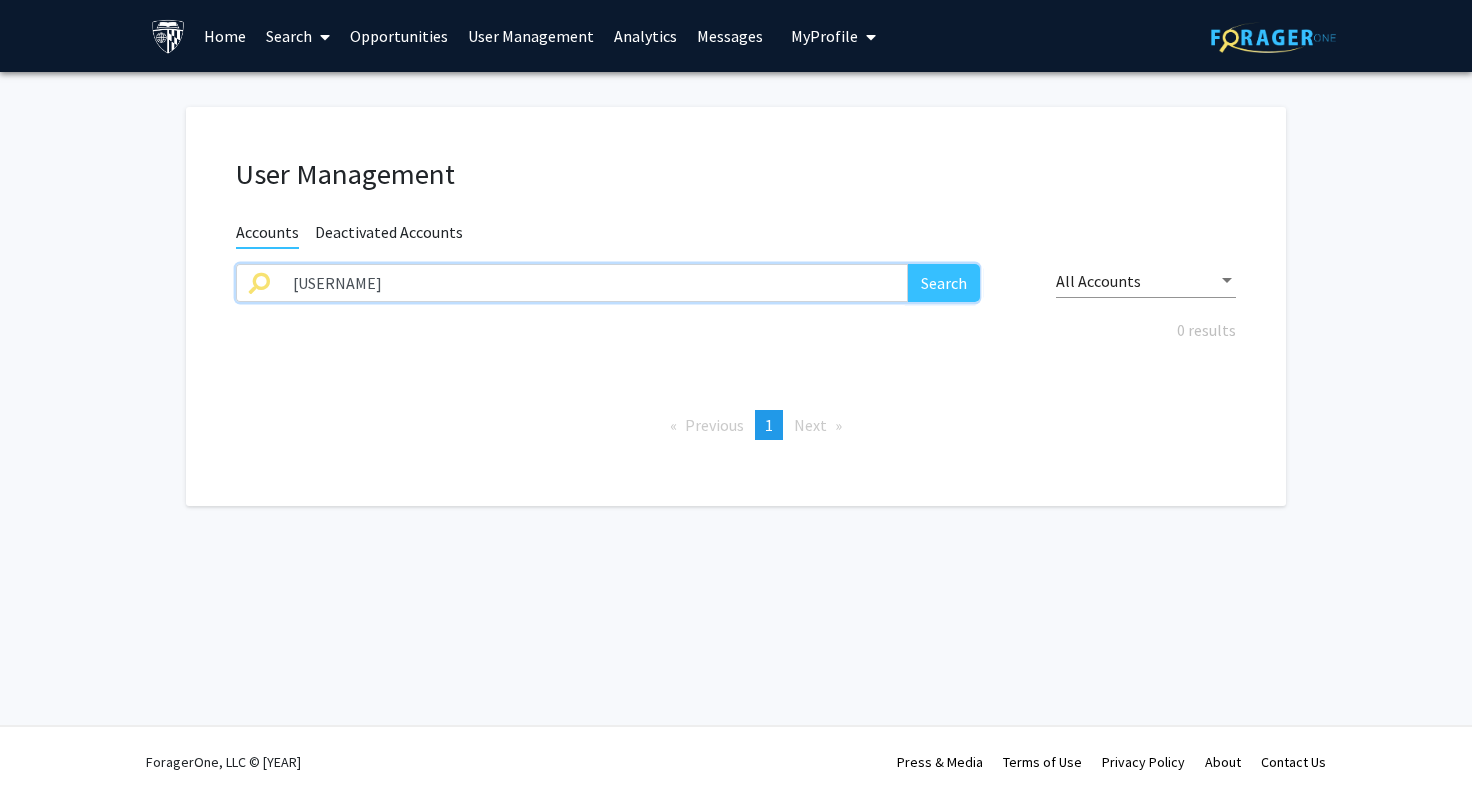 paste on "[USERNAME]" 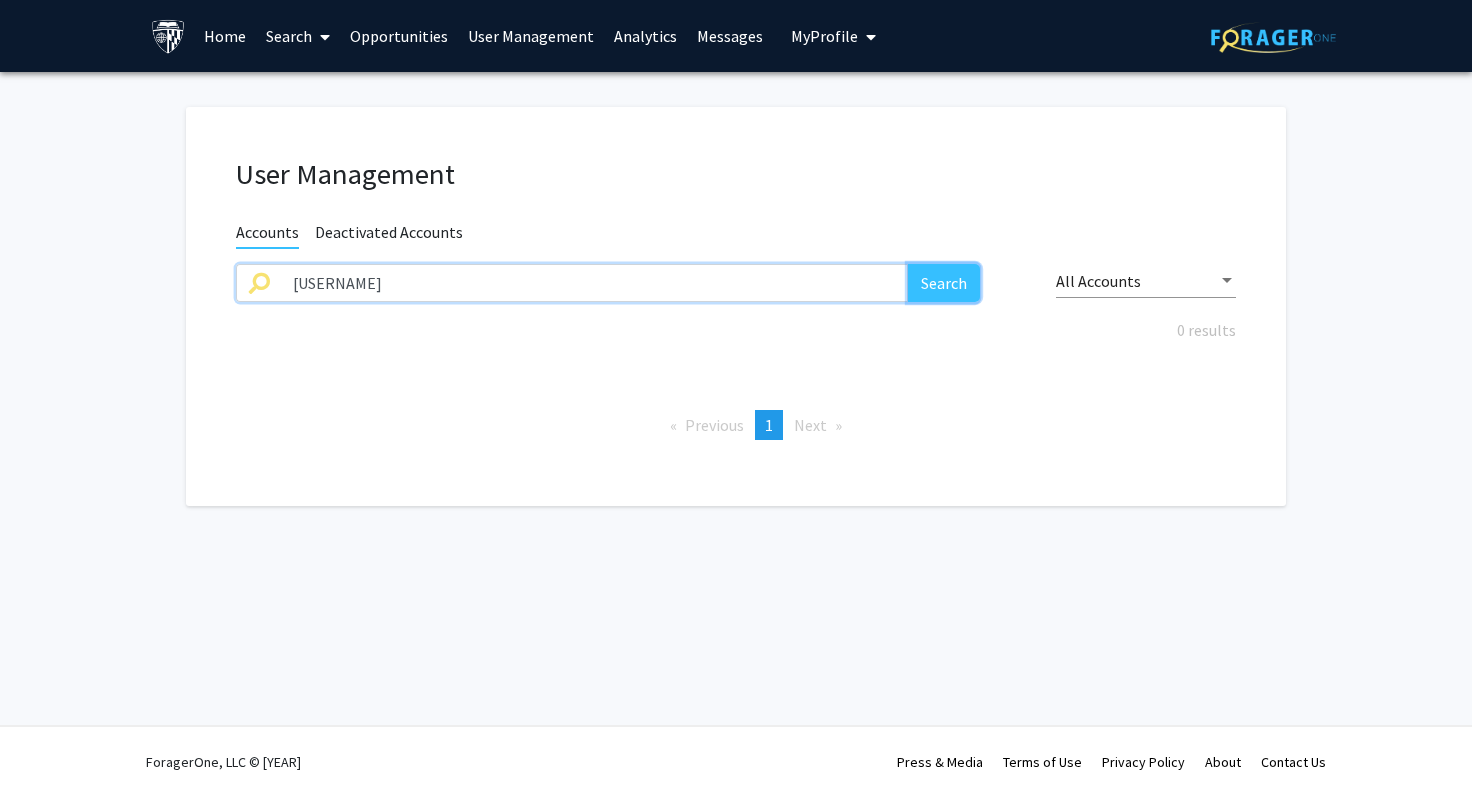 click on "Search" at bounding box center (944, 283) 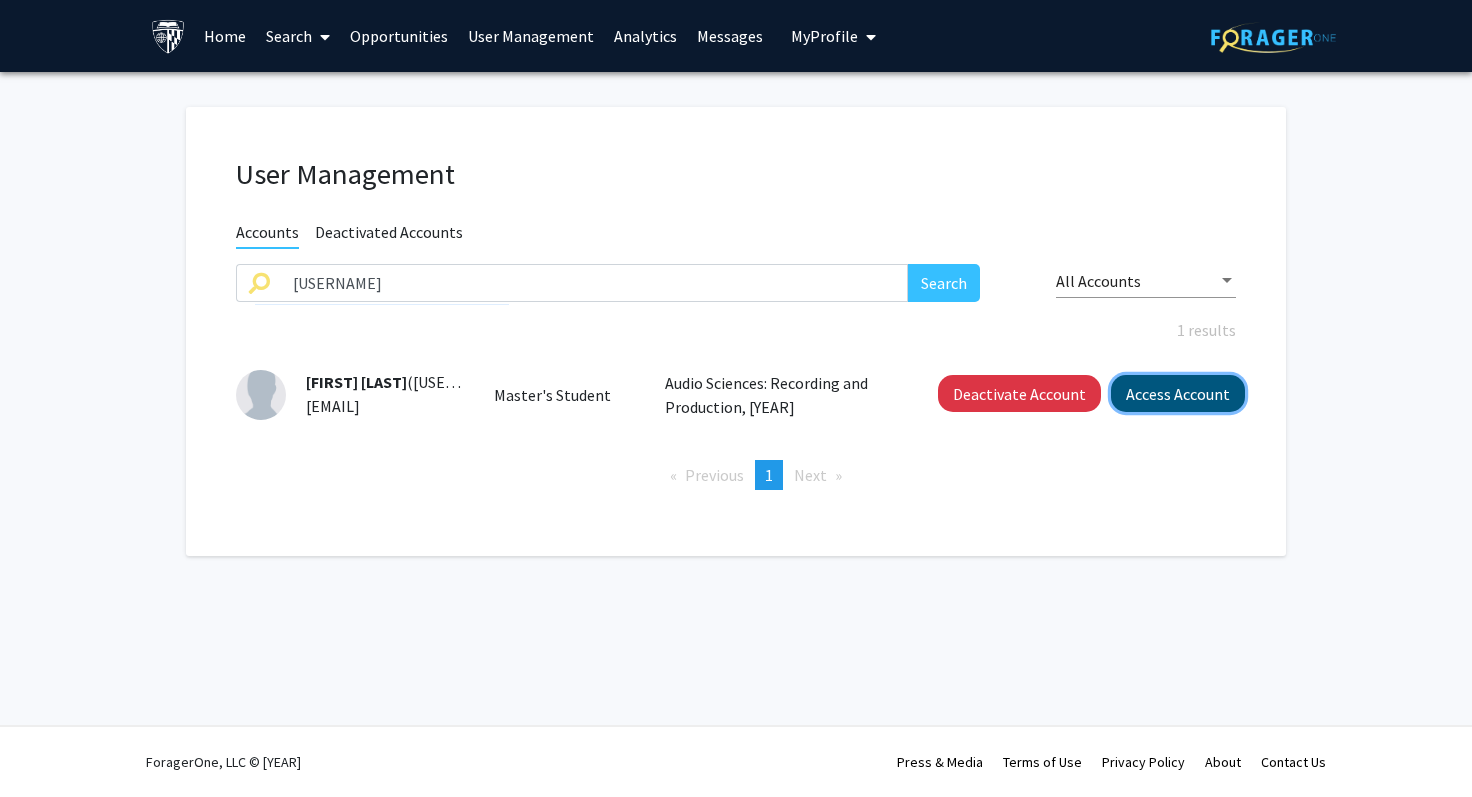 click on "Access Account" at bounding box center (1178, 393) 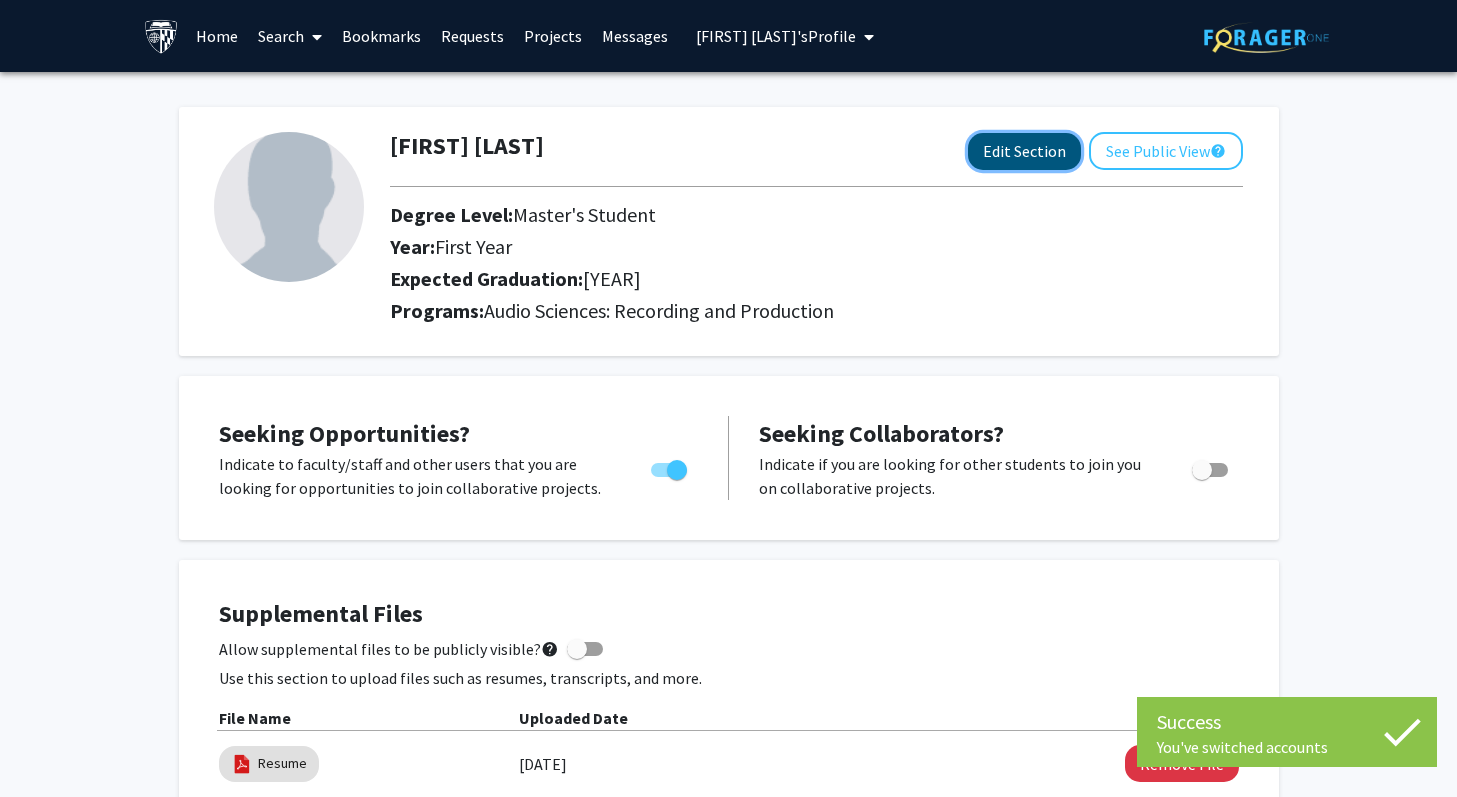 click on "Edit Section" at bounding box center [1024, 151] 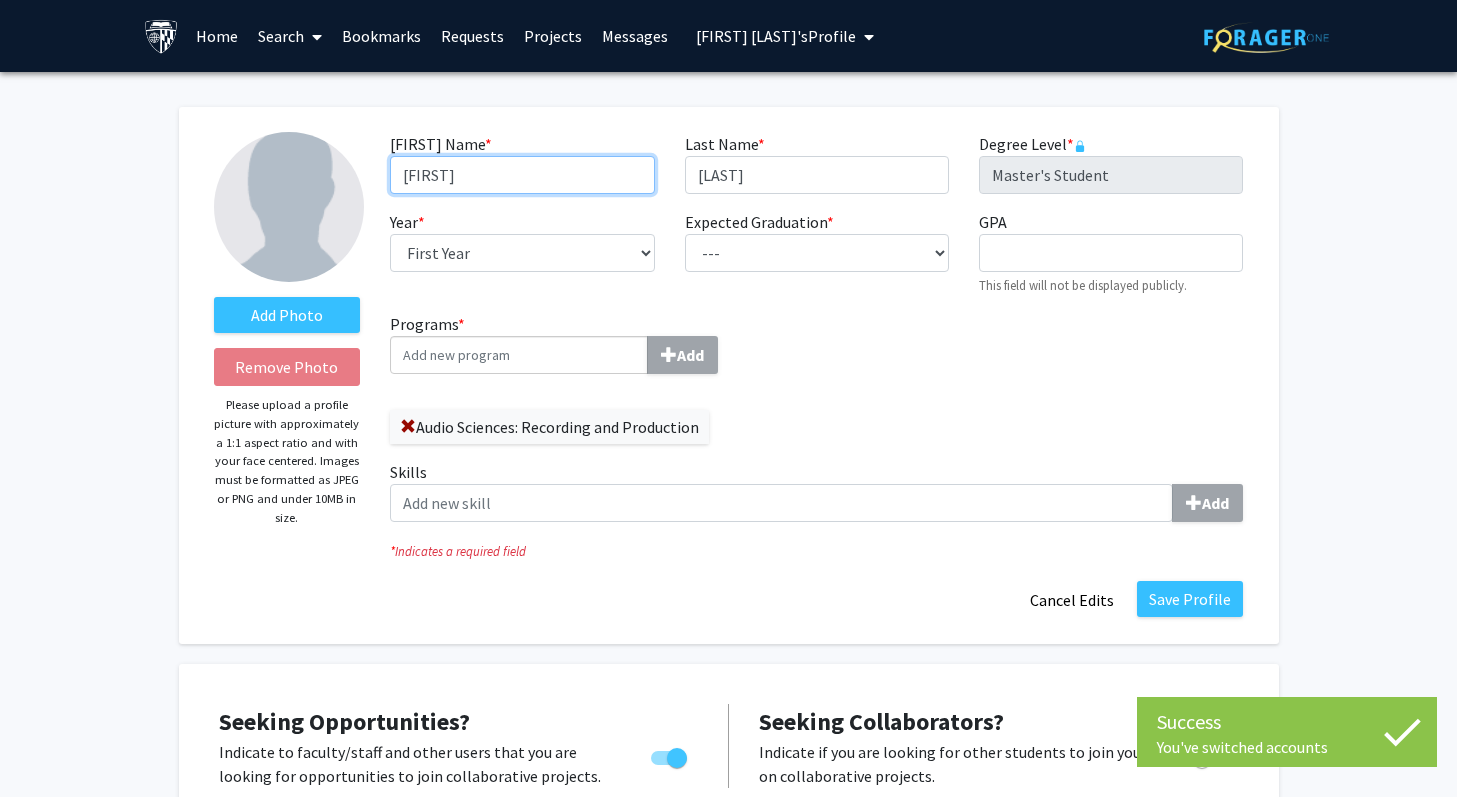 drag, startPoint x: 411, startPoint y: 163, endPoint x: 465, endPoint y: 164, distance: 54.00926 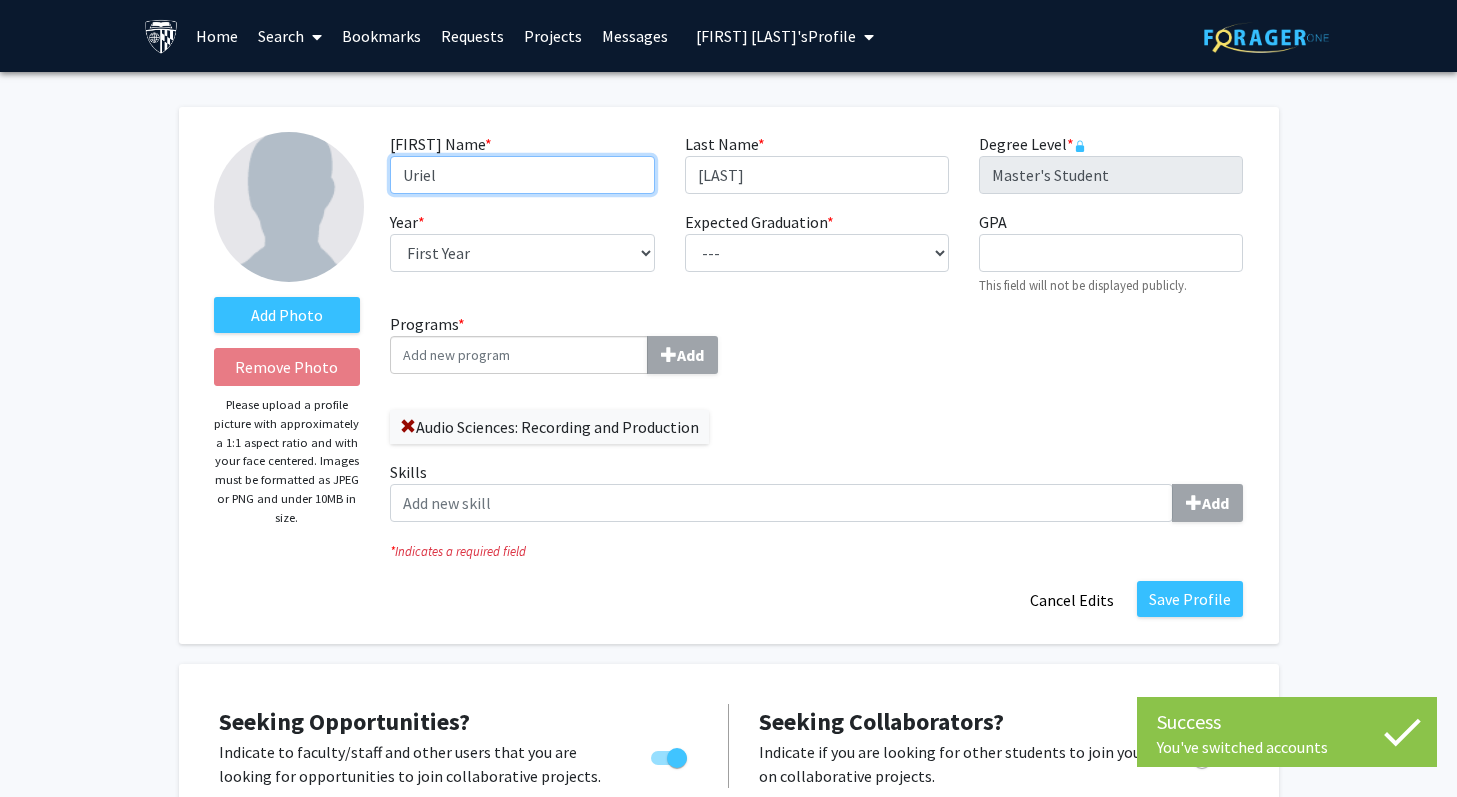 type on "Uriel" 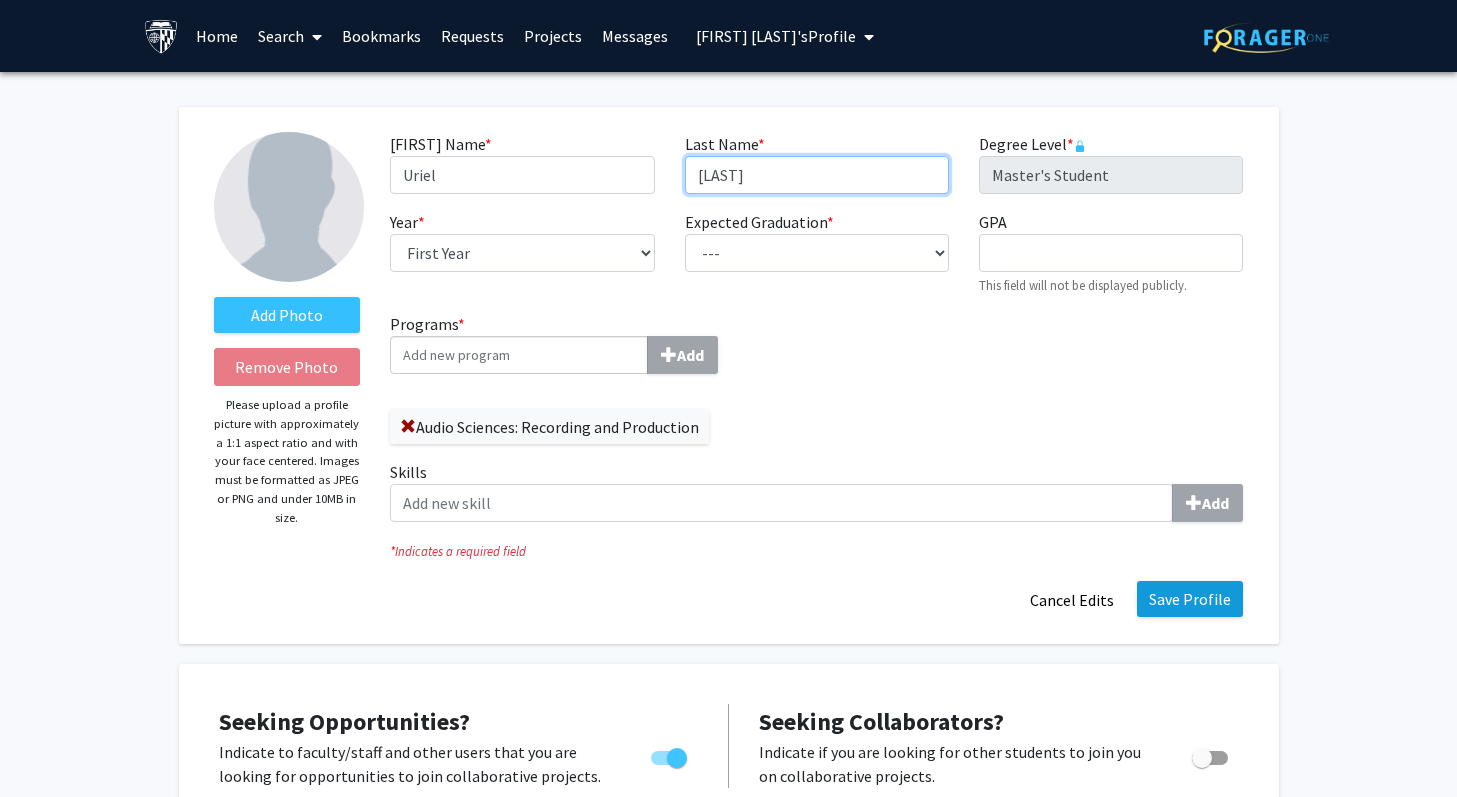 type on "[LAST]" 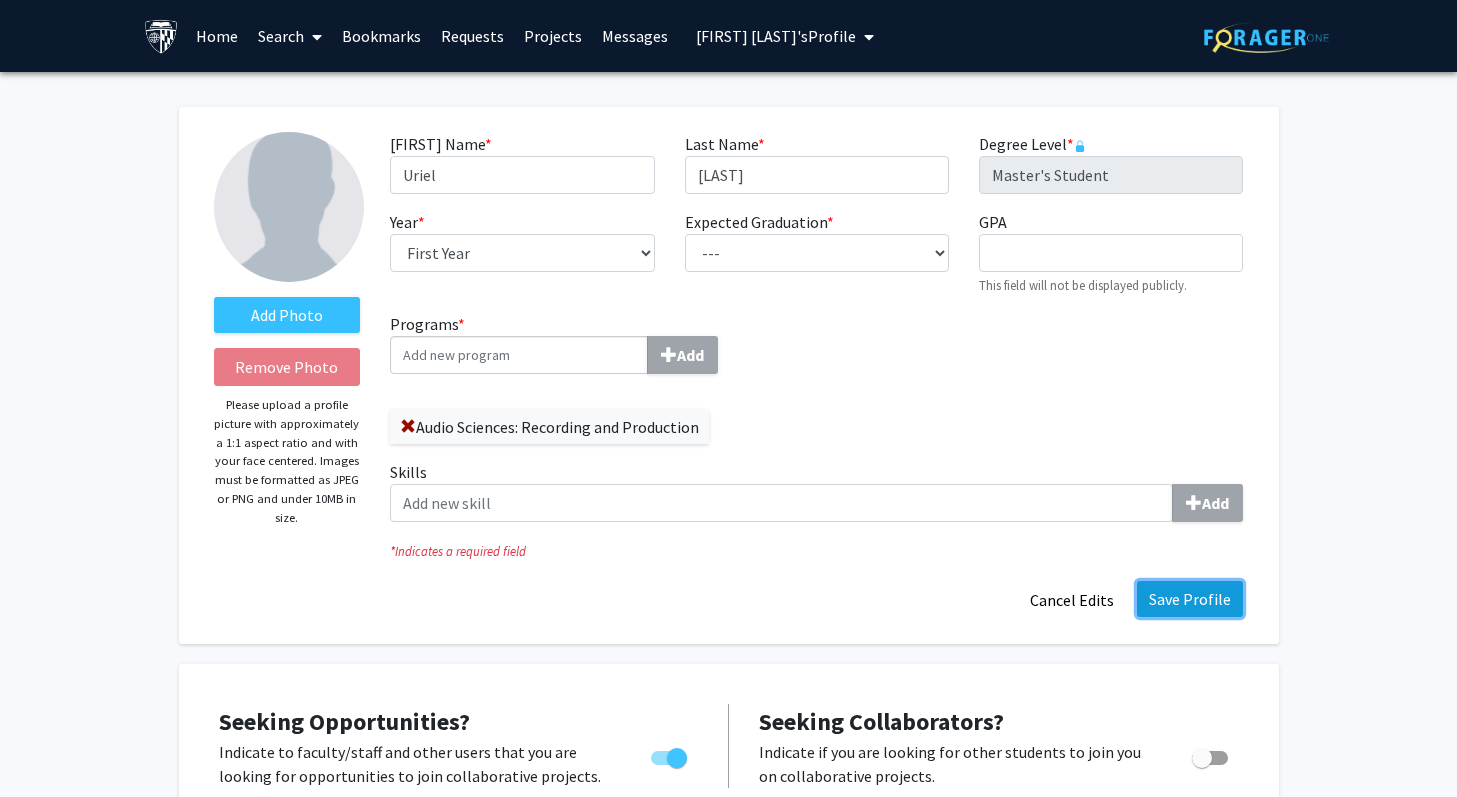 click on "Save Profile" at bounding box center (1190, 599) 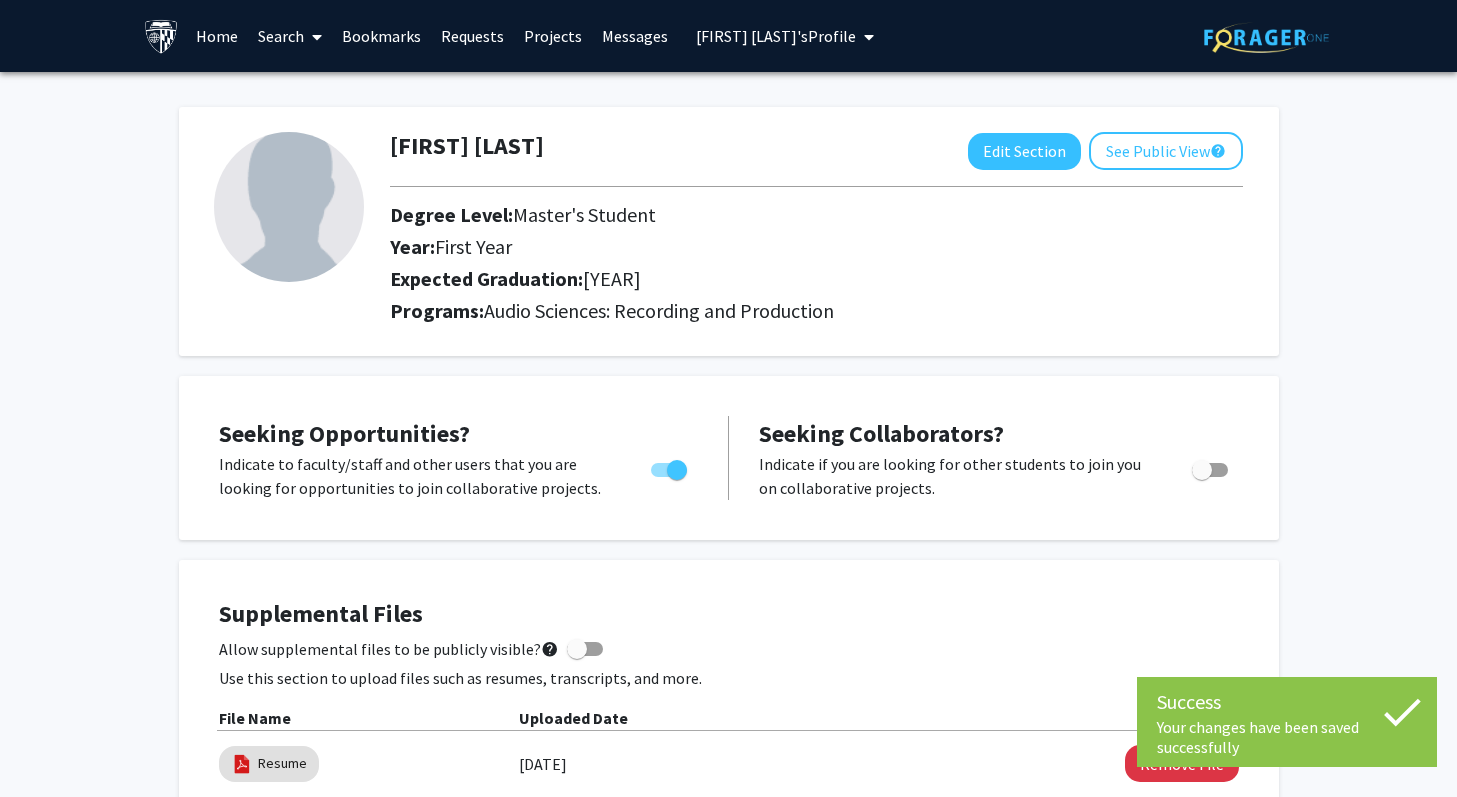 click on "Uriel [LAST]'s Profile" at bounding box center (776, 36) 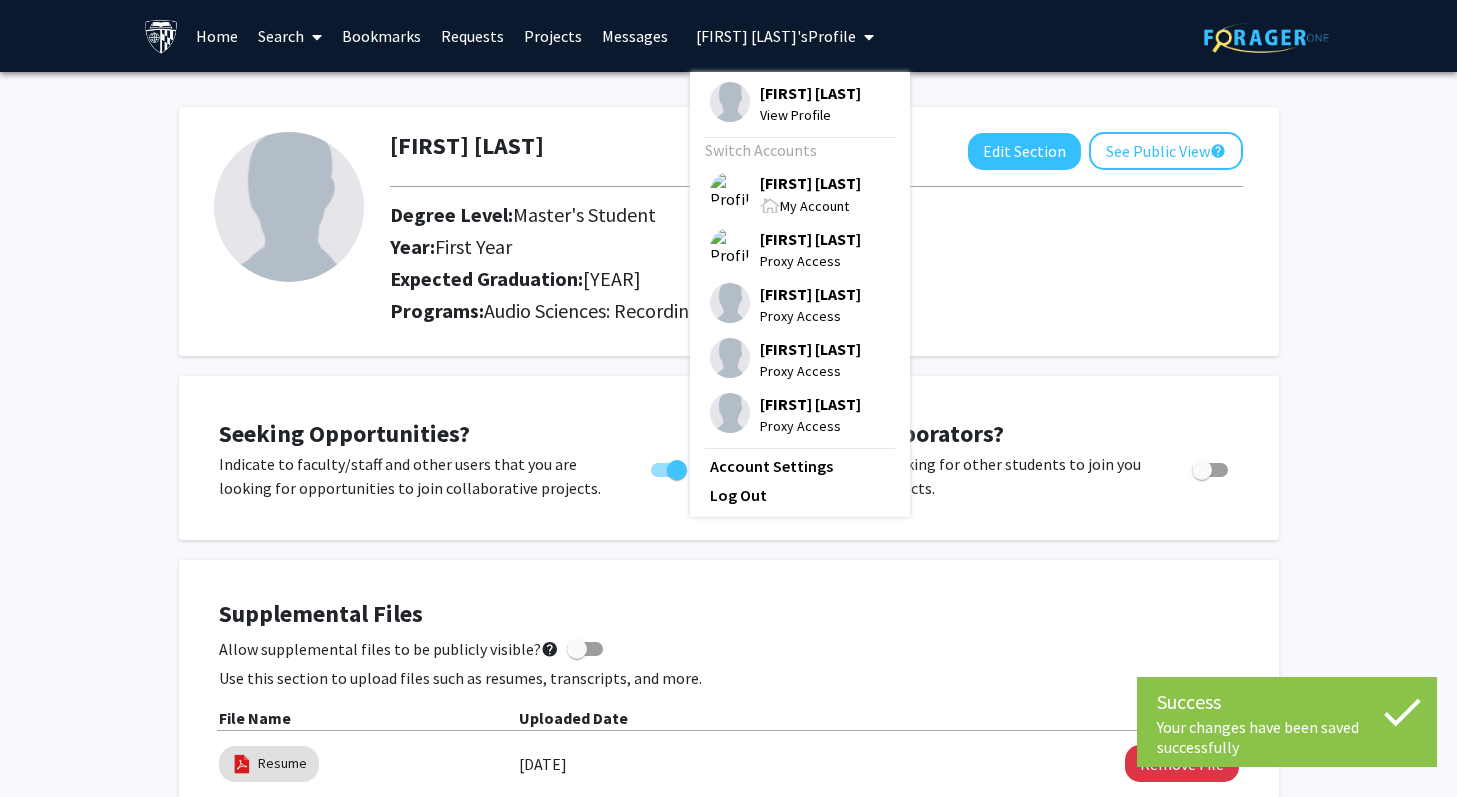 click on "[FIRST] [LAST]" at bounding box center [810, 183] 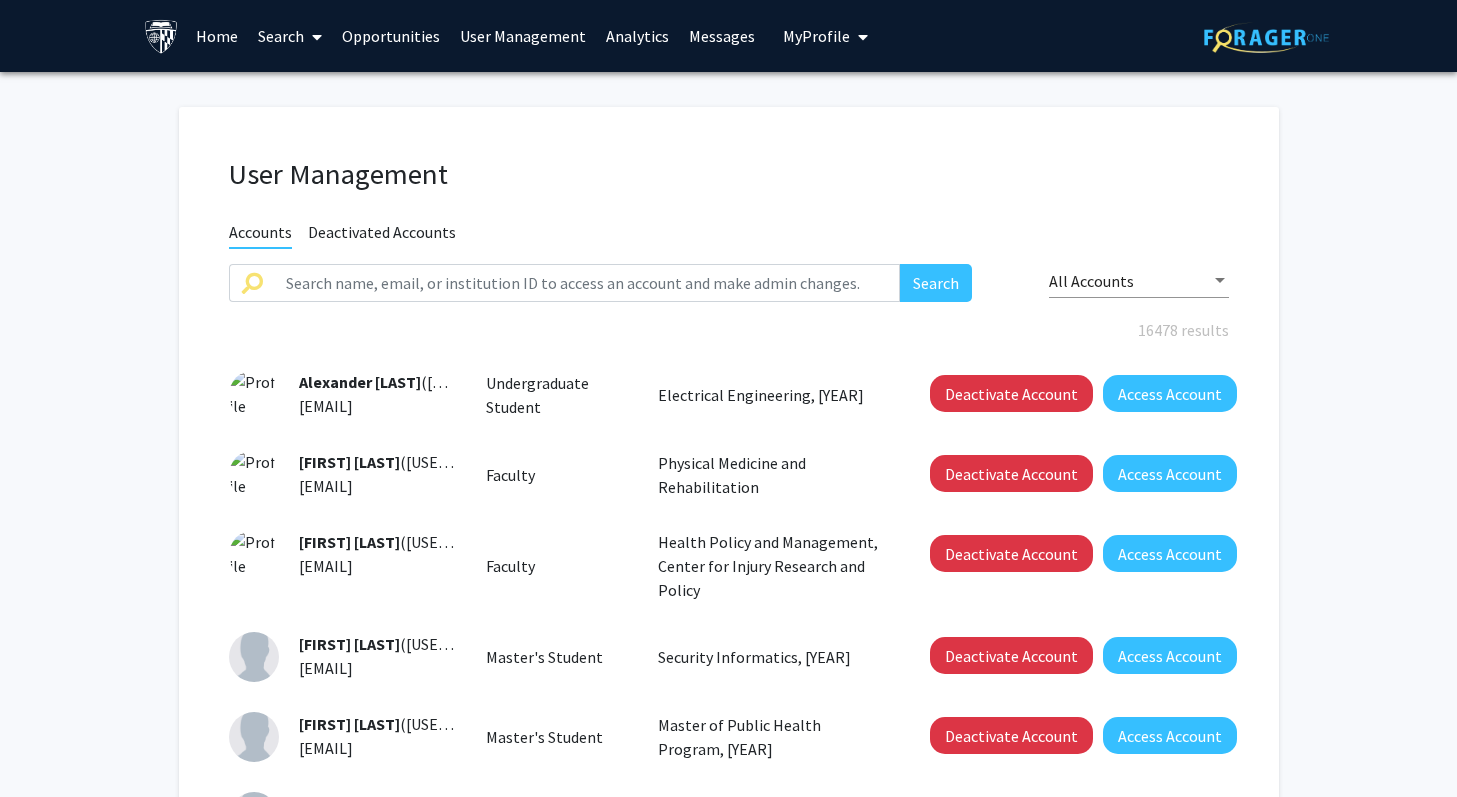 click on "User Management Accounts Deactivated Accounts Search All Accounts 1,648 results Alexander [LAST] (aaakers1) aaakers1@example.com Undergraduate Student Electrical Engineering, [YEAR] Deactivate Account Access Account Rachel [LAST] (RAARON4) RAARON4@example.com Faculty Physical Medicine and Rehabilitation Deactivate Account Access Account Mia [LAST] (MAASSAR1) MAASSAR1@example.com Faculty Health Policy and Management, Center for Injury Research and Policy Deactivate Account Access Account Mustapha [LAST] (maatare1) maatare1@example.com Master's Student Security Informatics, [YEAR] Deactivate Account Access Account Ahmed Aba Alkhail (aabaalk1) aabaalk1@example.com Master's Student Master of Public Health Program, [YEAR] Deactivate Account Access Account Sitra Nuredin [LAST] (sababul1) sababul1@example.com Master's Student Master of Public Health Program, [YEAR] Deactivate Account Access Account Artem [LAST] (aabalma1) aabalma1@example.com Master's Student Deactivate Account Faculty" at bounding box center (729, 702) 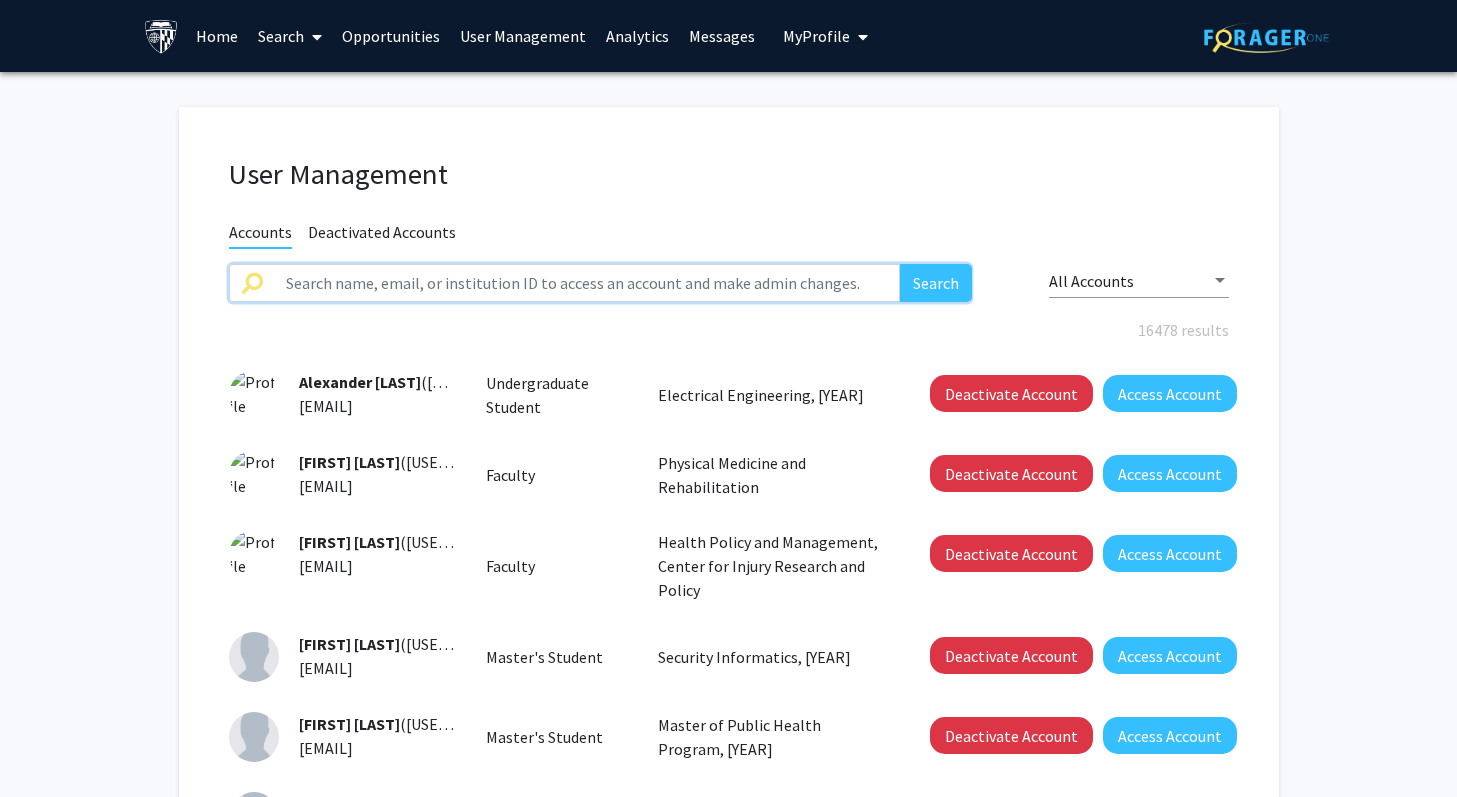 click at bounding box center [587, 283] 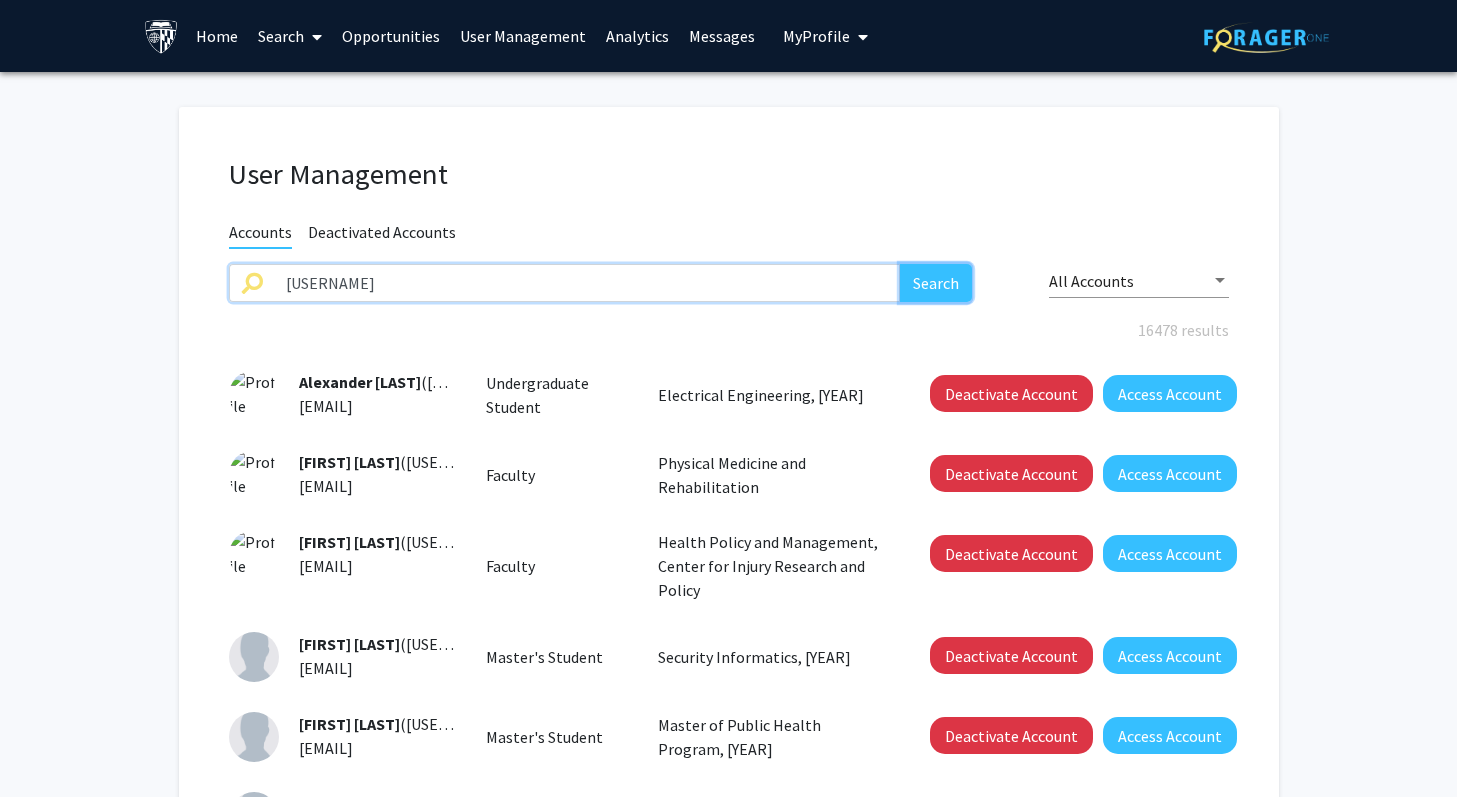 click on "Search" at bounding box center [936, 283] 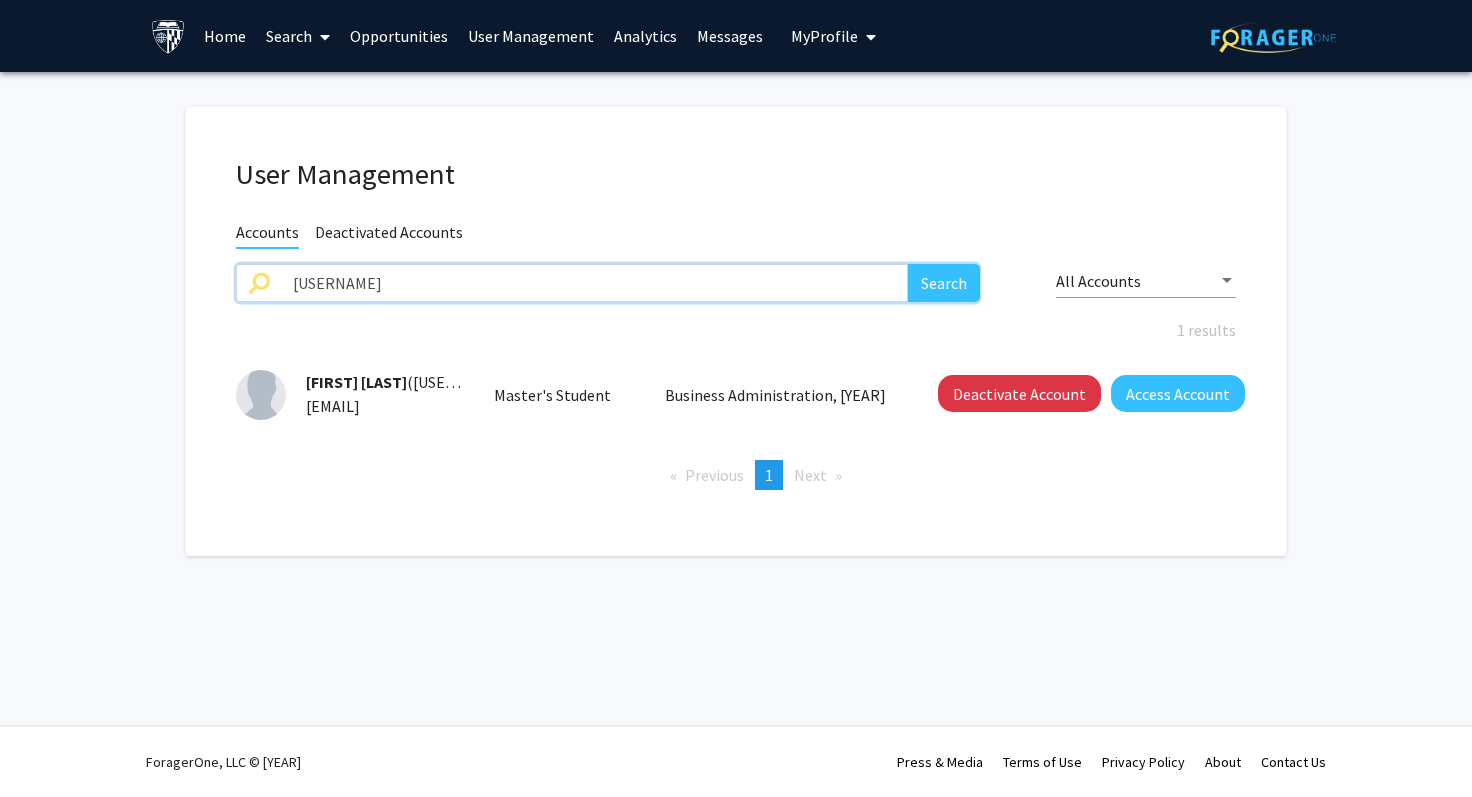 click on "[USERNAME]" at bounding box center (594, 283) 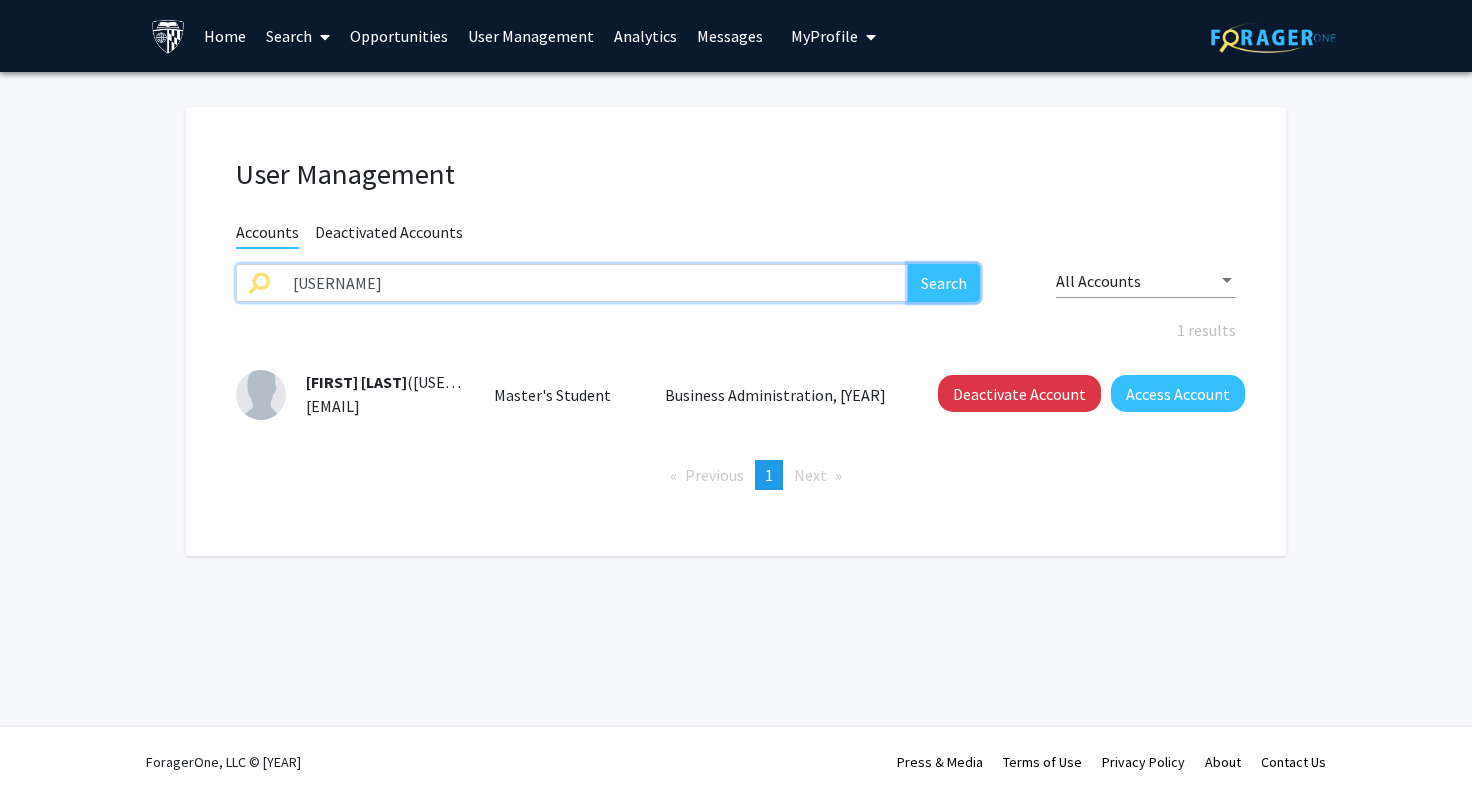 click on "Search" at bounding box center (944, 283) 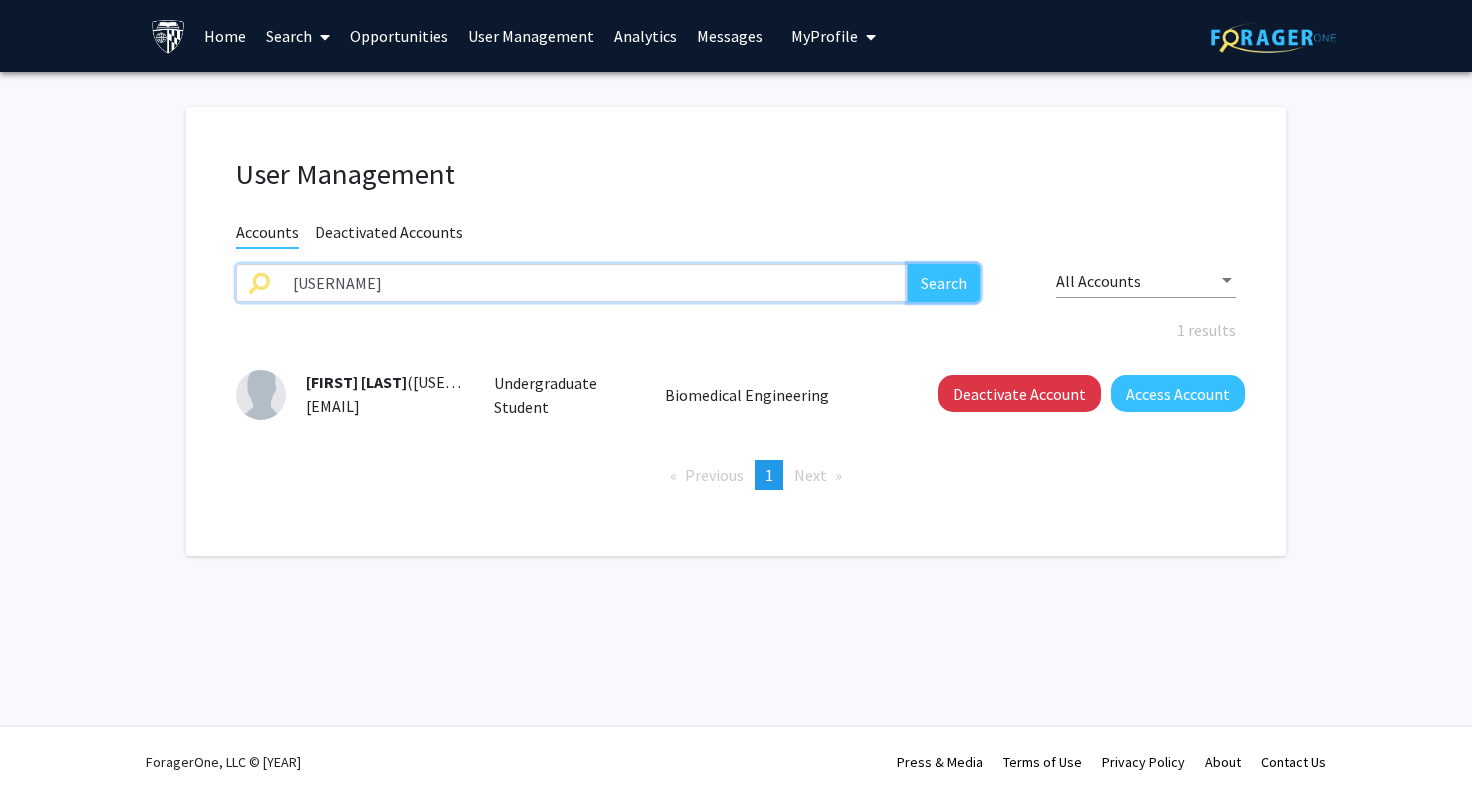 click on "Search" at bounding box center (944, 283) 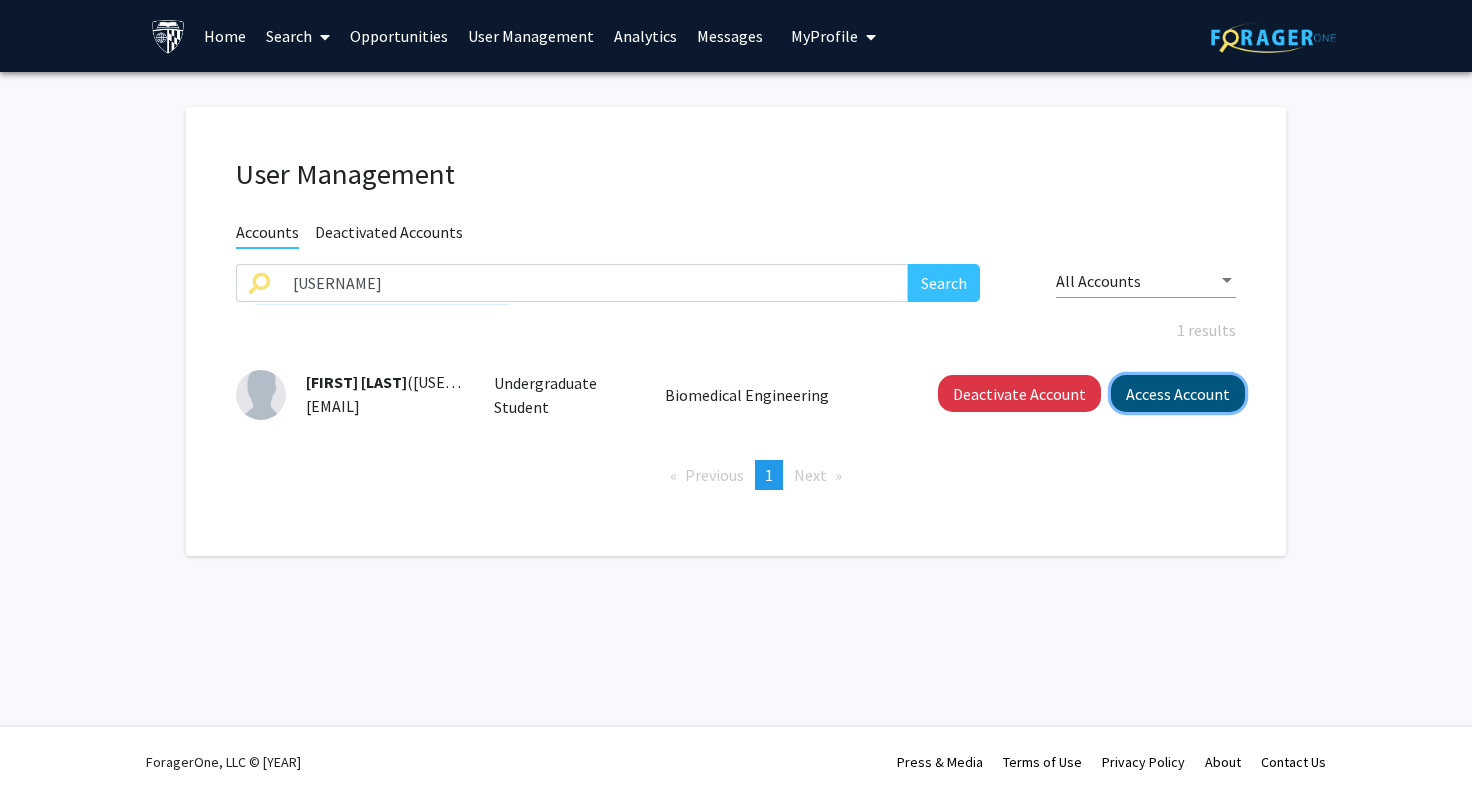 click on "Access Account" at bounding box center [1178, 393] 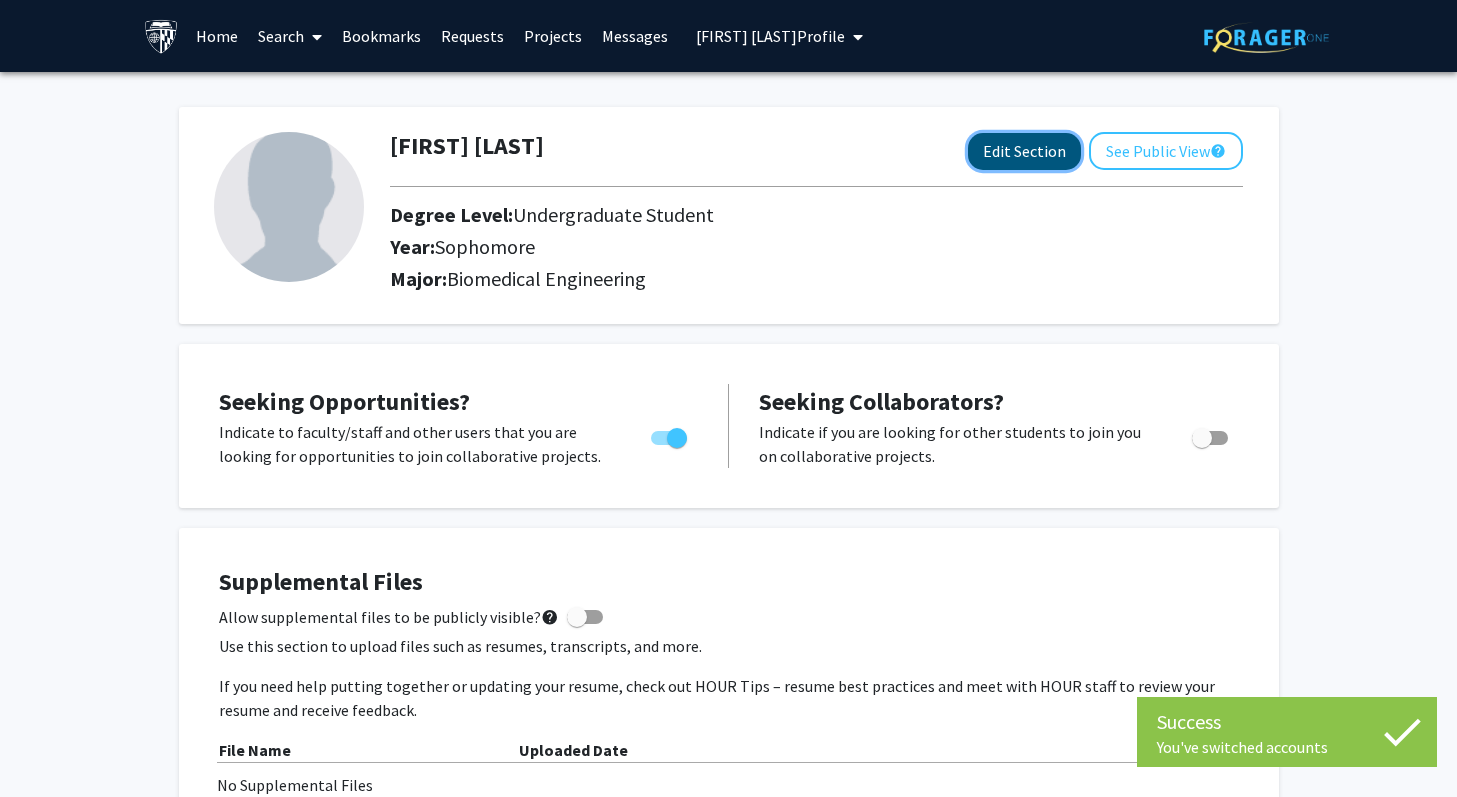 click on "Edit Section" at bounding box center [1024, 151] 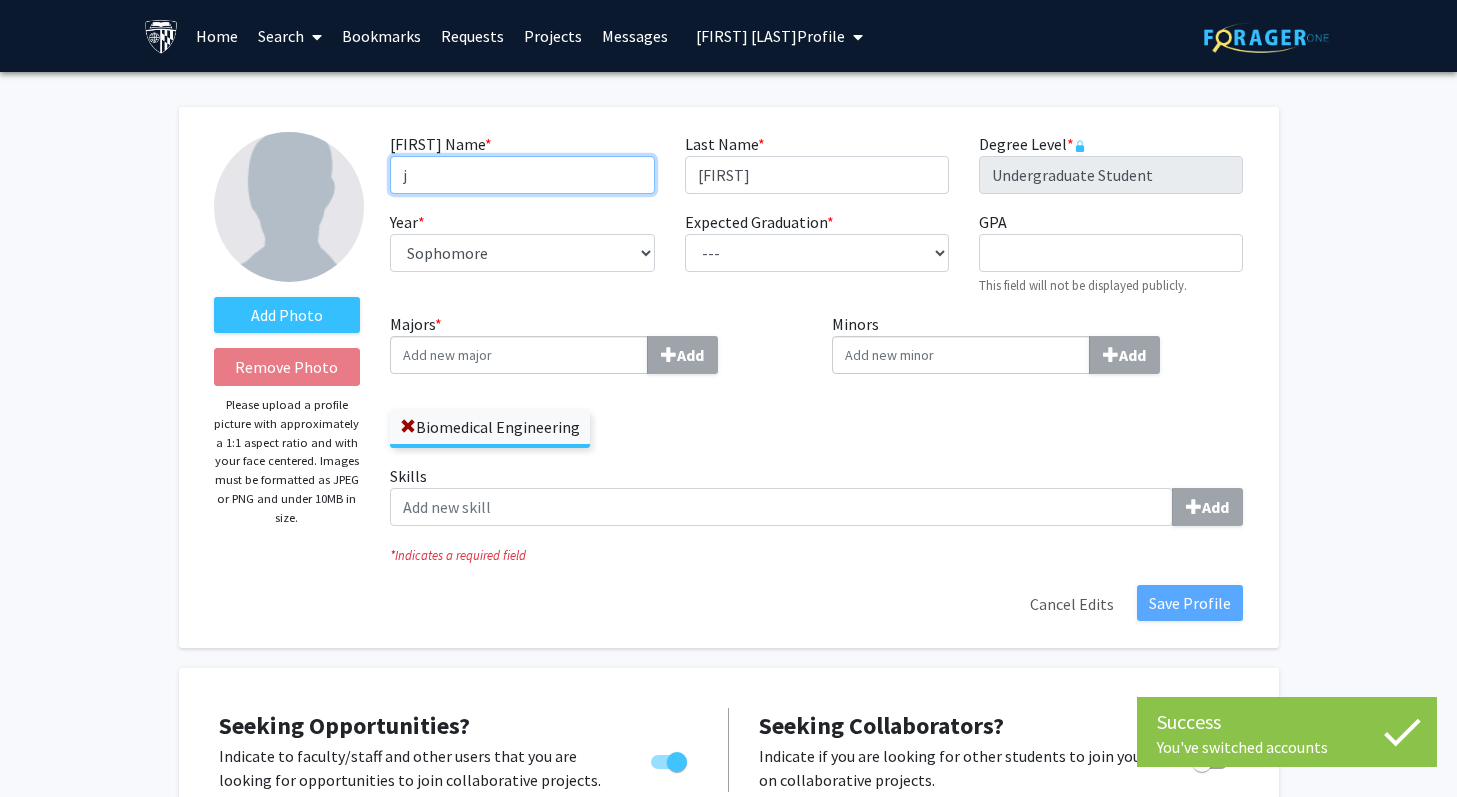 drag, startPoint x: 505, startPoint y: 166, endPoint x: 355, endPoint y: 177, distance: 150.40279 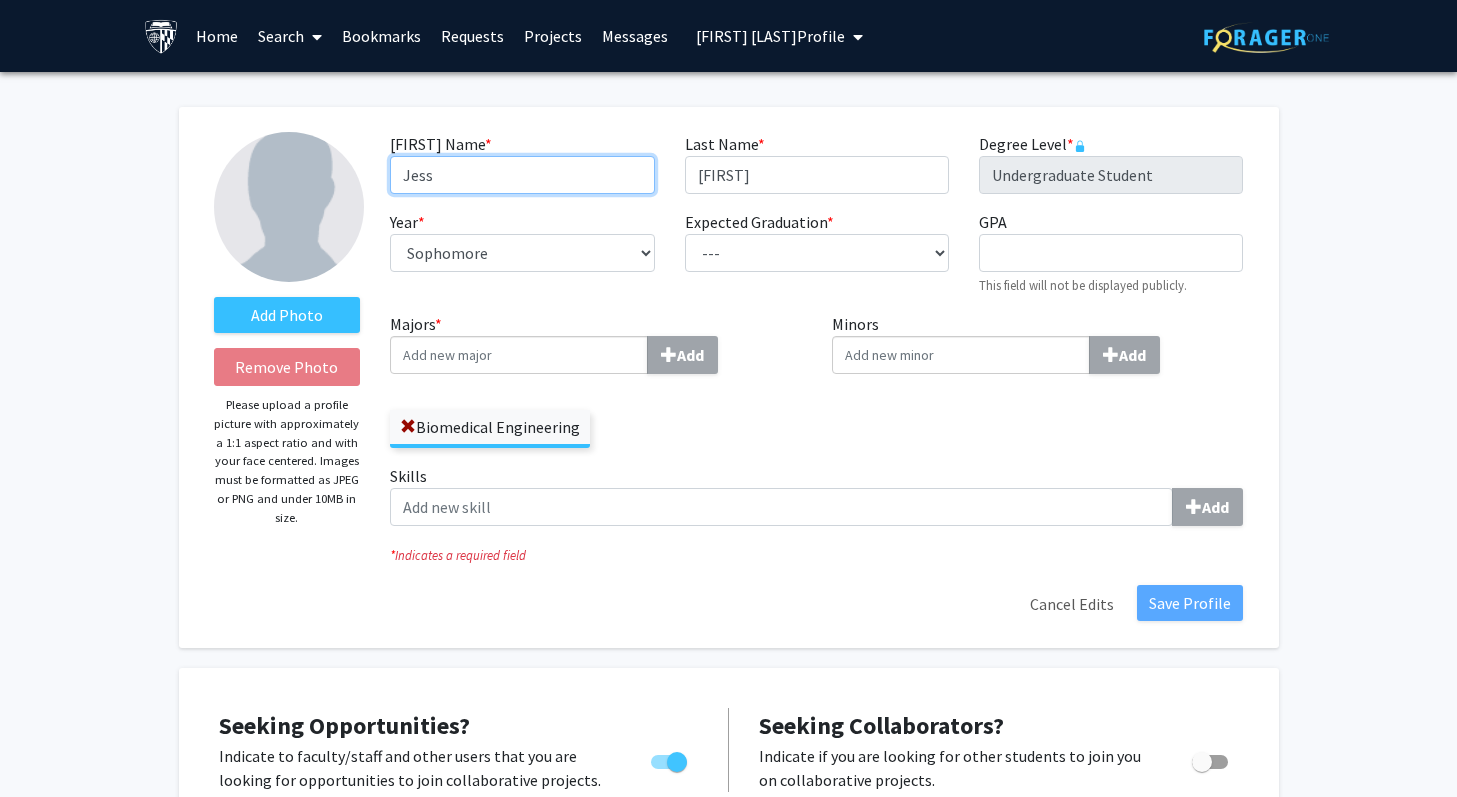 type on "Jess" 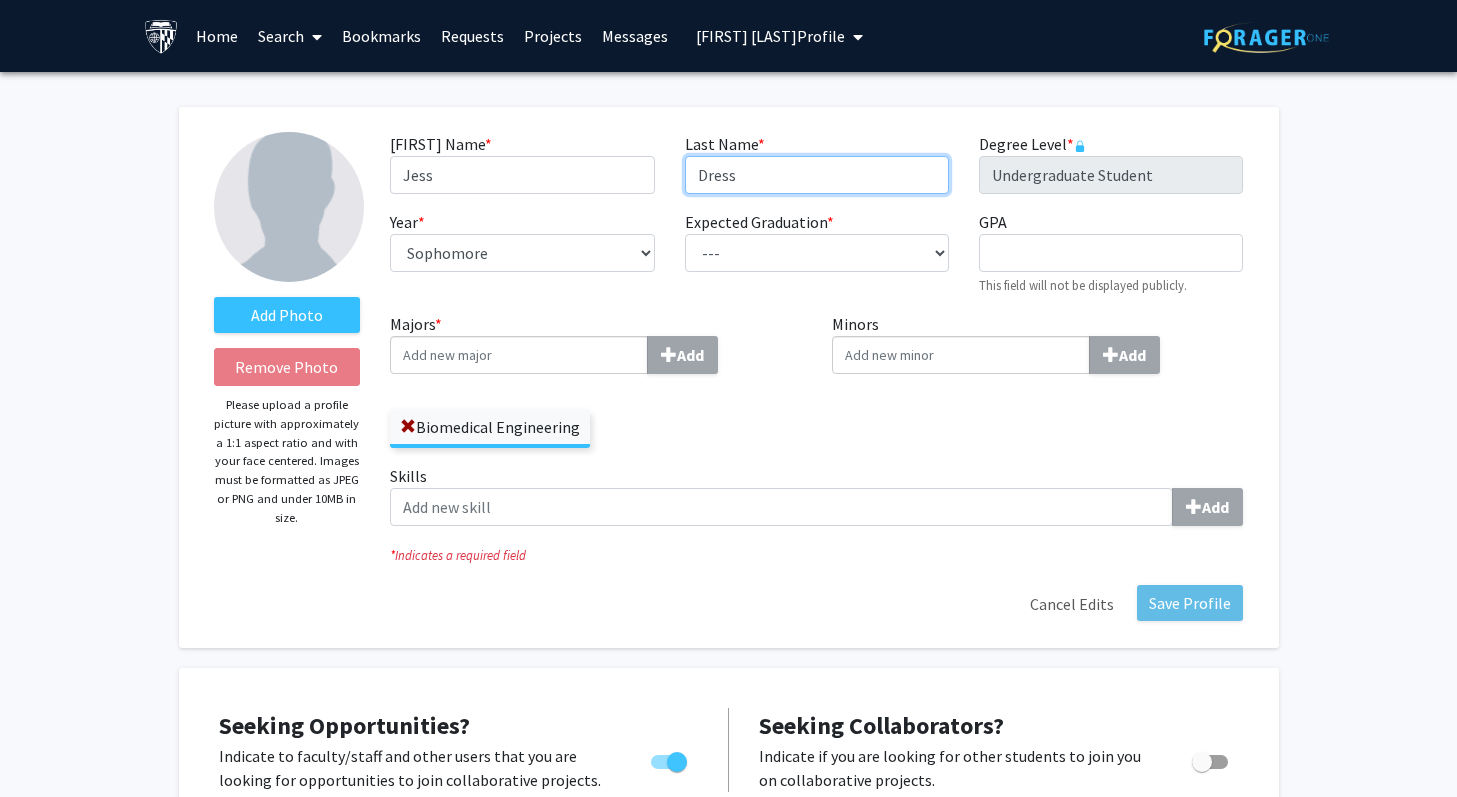 type on "Dress" 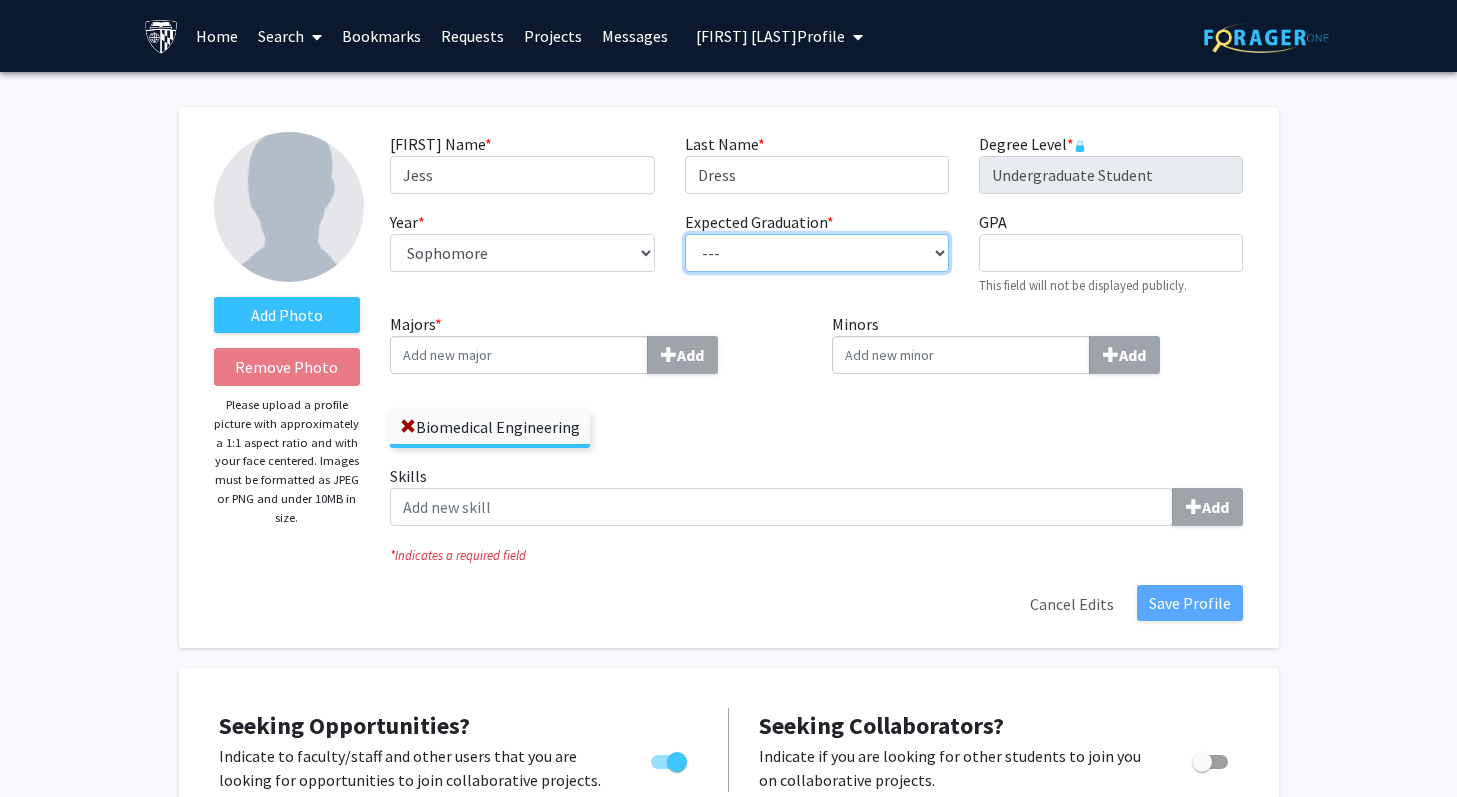click on "--- [YEAR]   [YEAR]   [YEAR]   [YEAR]   [YEAR]   [YEAR]   [YEAR]   [YEAR]   [YEAR]   [YEAR]   [YEAR]   [YEAR]   [YEAR]   [YEAR]   [YEAR]" at bounding box center [817, 253] 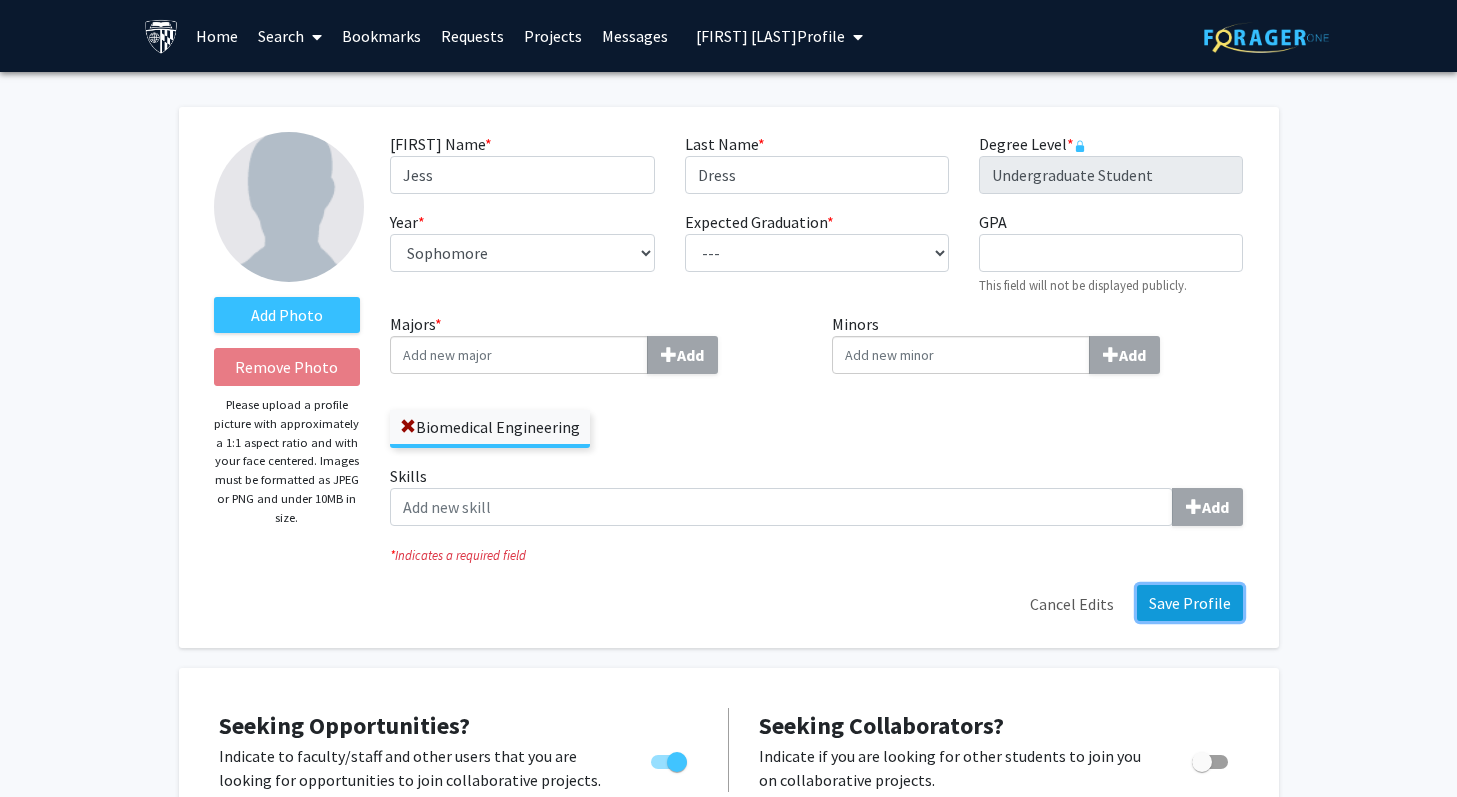 click on "Save Profile" at bounding box center (1190, 603) 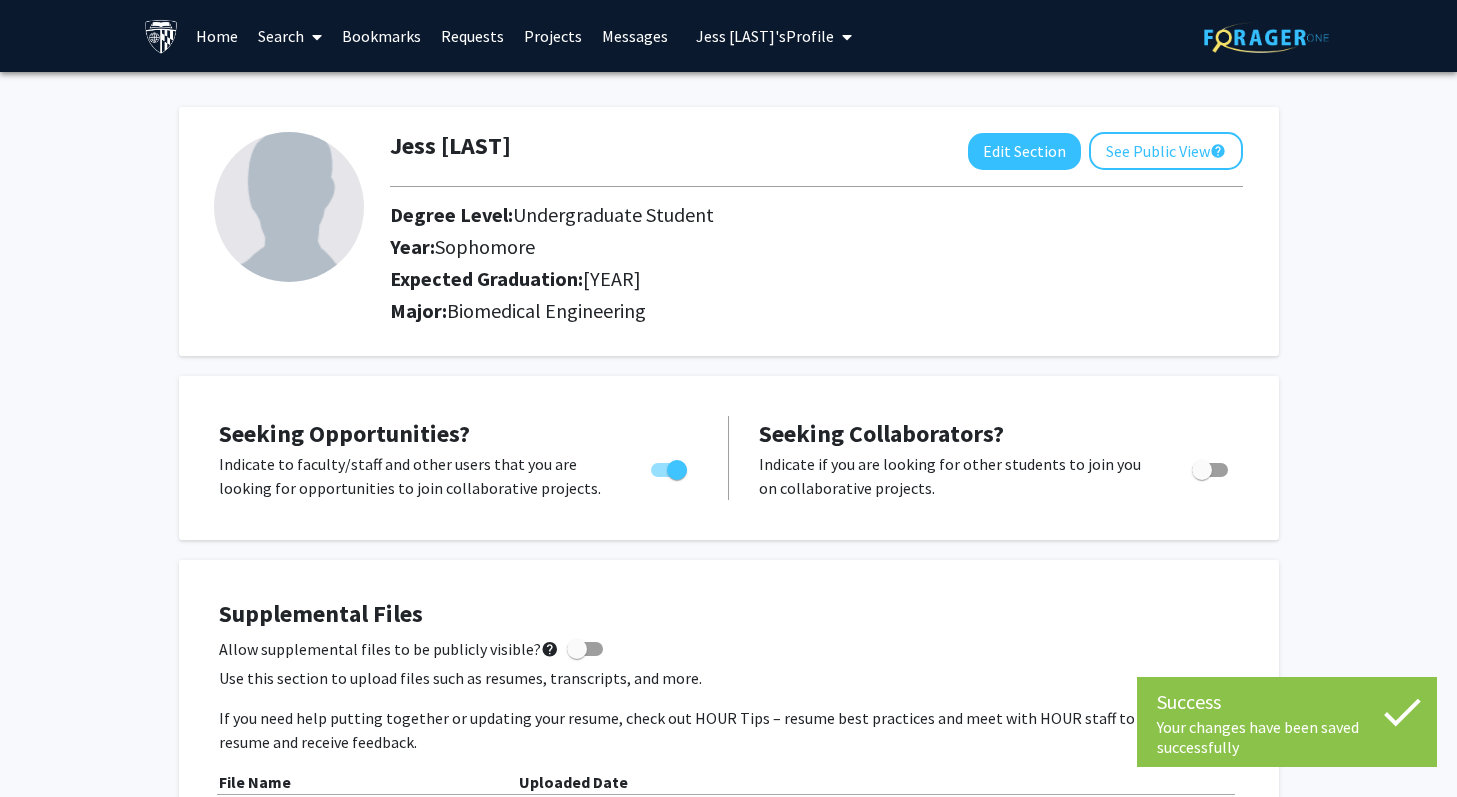 click on "[FIRST] [LAST]'s   Profile" at bounding box center [765, 36] 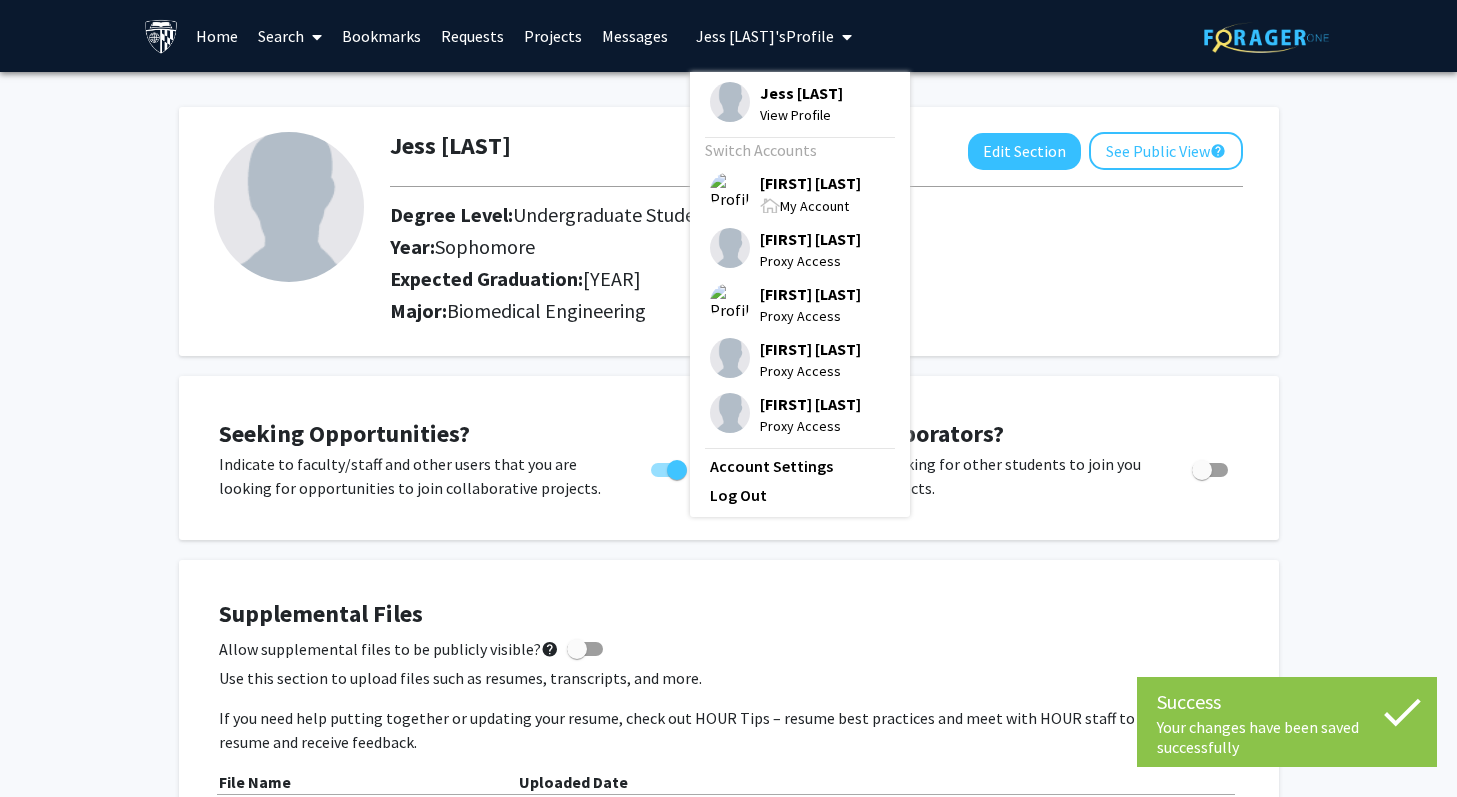click on "[FIRST] [LAST]" at bounding box center (810, 183) 